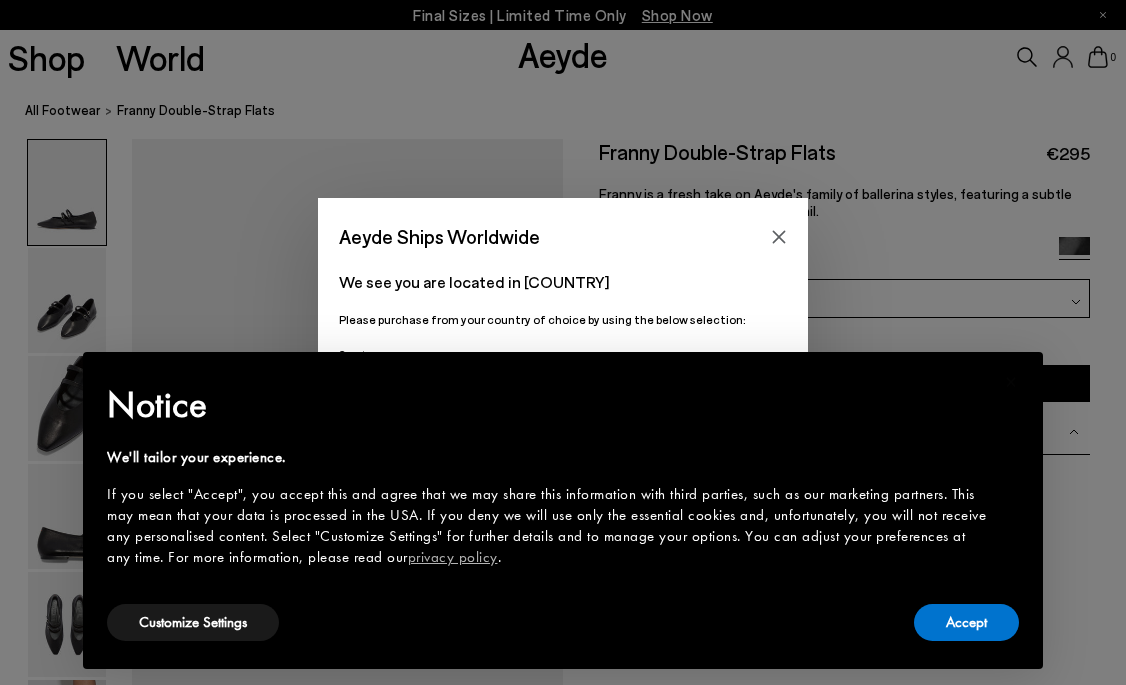 scroll, scrollTop: 0, scrollLeft: 0, axis: both 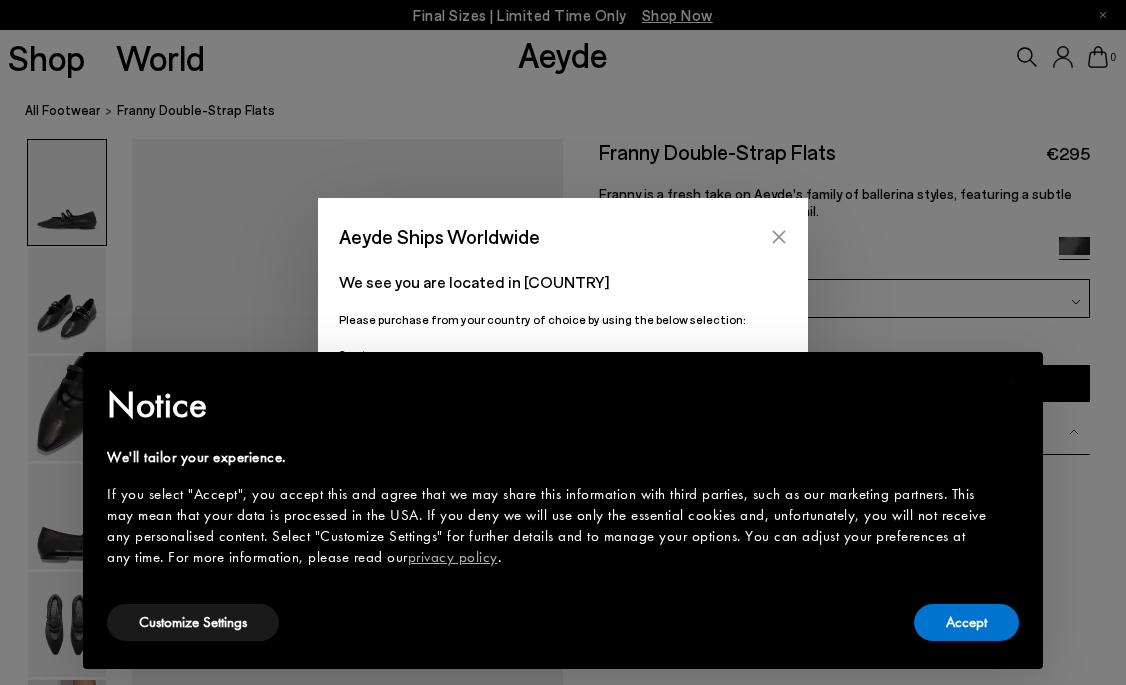 click 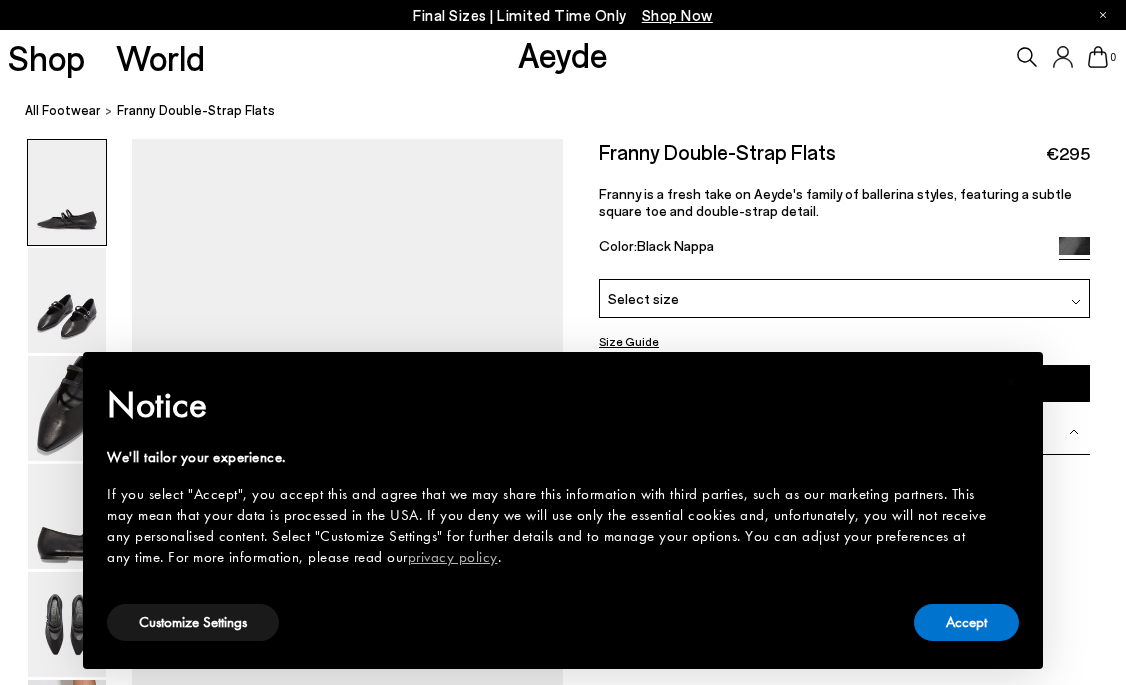 click on "Select size" at bounding box center [844, 298] 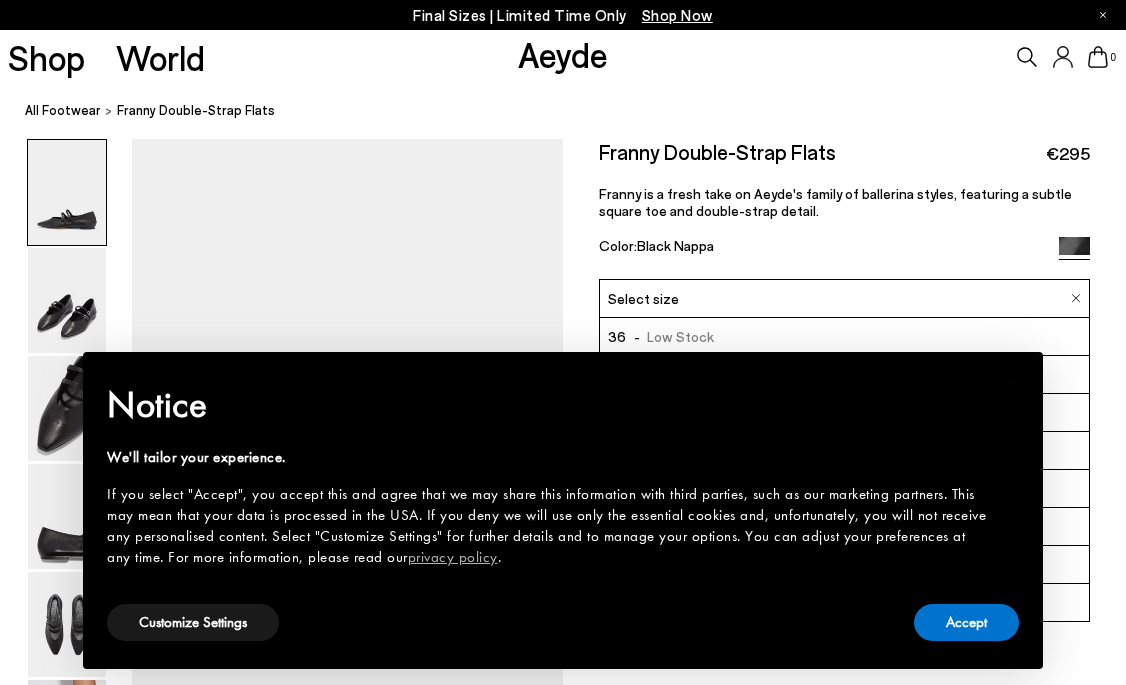 scroll, scrollTop: 207, scrollLeft: 0, axis: vertical 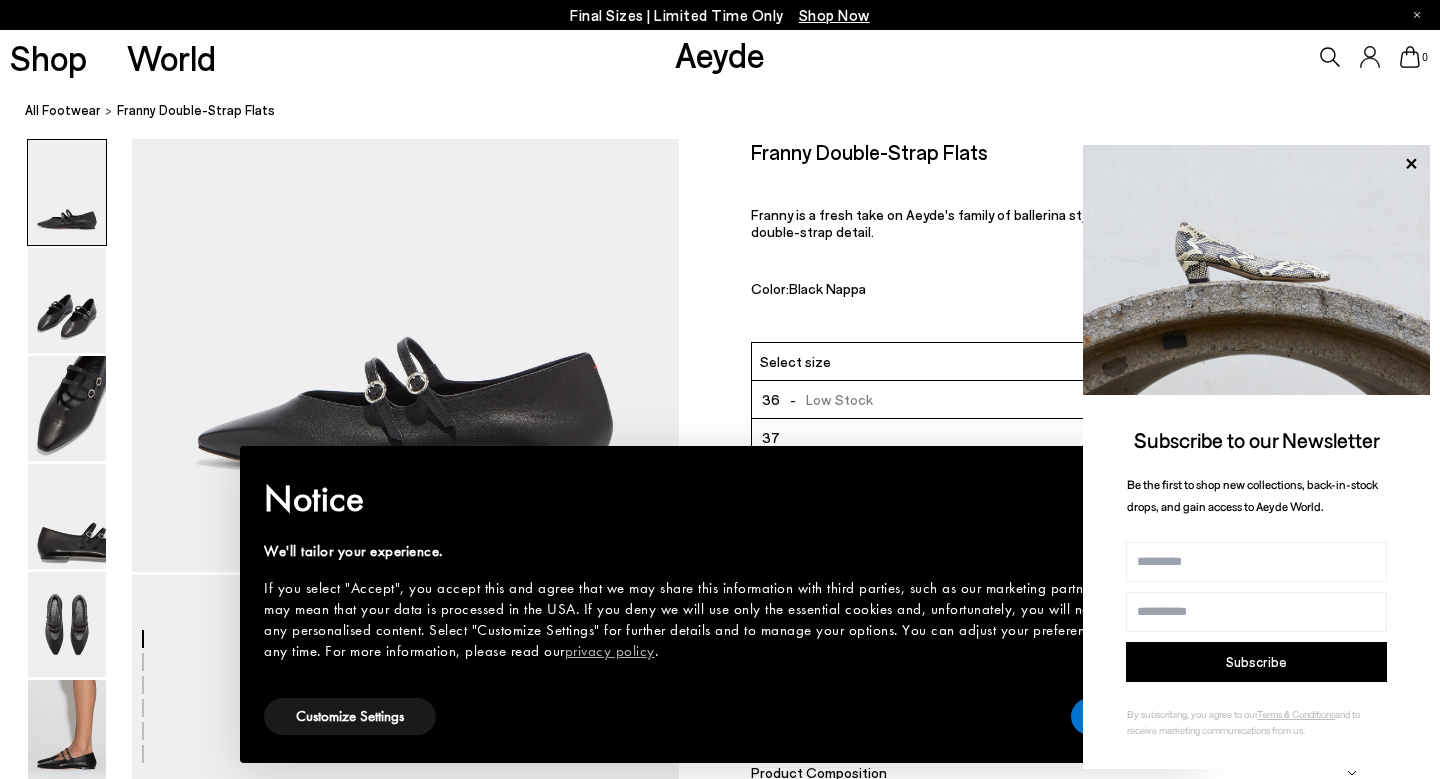 click on "Subscribe to our Newsletter Be the first to shop new collections, back-in-stock drops, and gain access to Aeyde World. Name Email address Subscribe By subscribing, you agree to our  Terms & Conditions  and to receive marketing communications from us." at bounding box center [1256, 457] 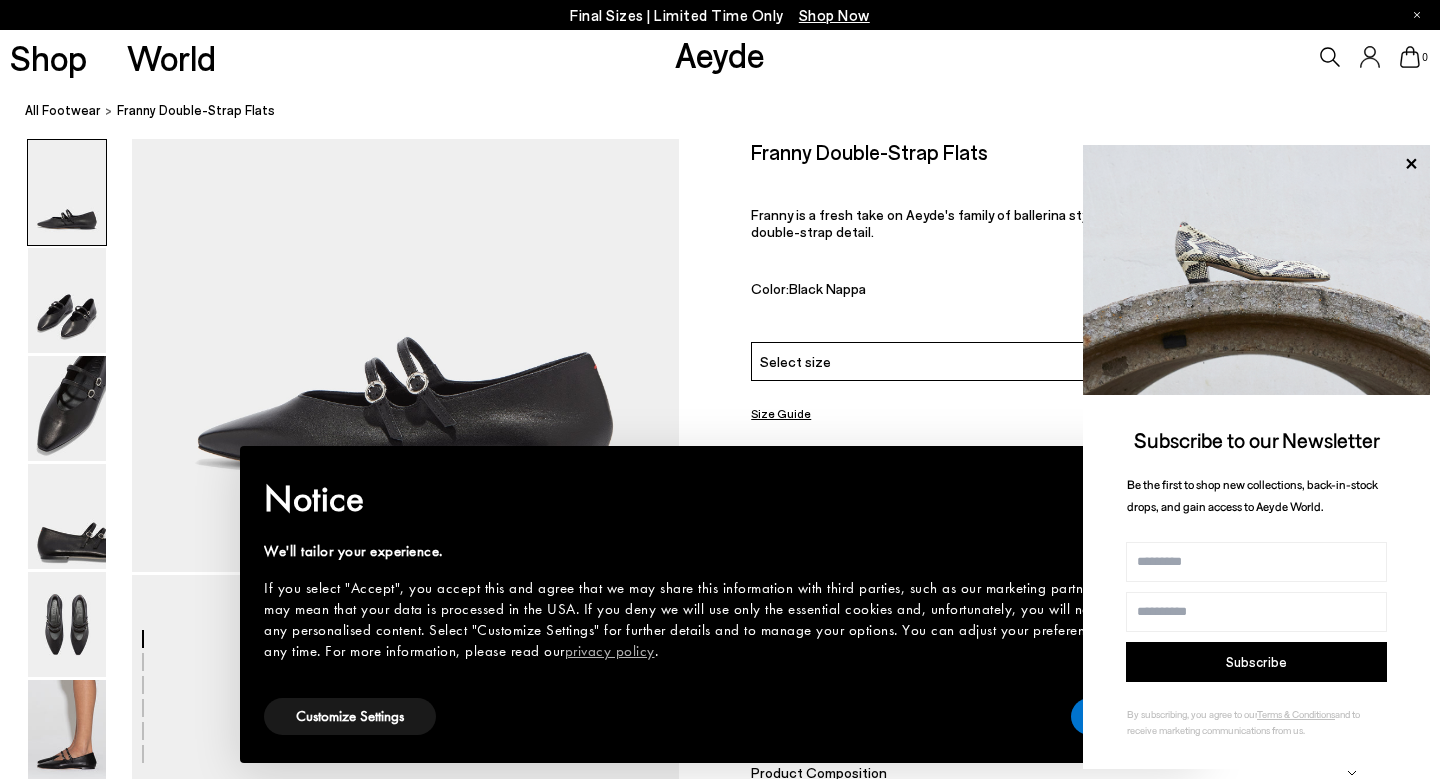 click on "Notice We'll tailor your experience. If you select "Accept", you accept this and agree that we may share this information with third parties, such as our marketing partners. This may mean that your data is processed in the USA. If you deny we will use only the essential cookies and, unfortunately, you will not receive any personalised content. Select "Customize Settings" for further details and to manage your options. You can adjust your preferences at any time. For more information, please read our  privacy policy ." at bounding box center [720, 582] 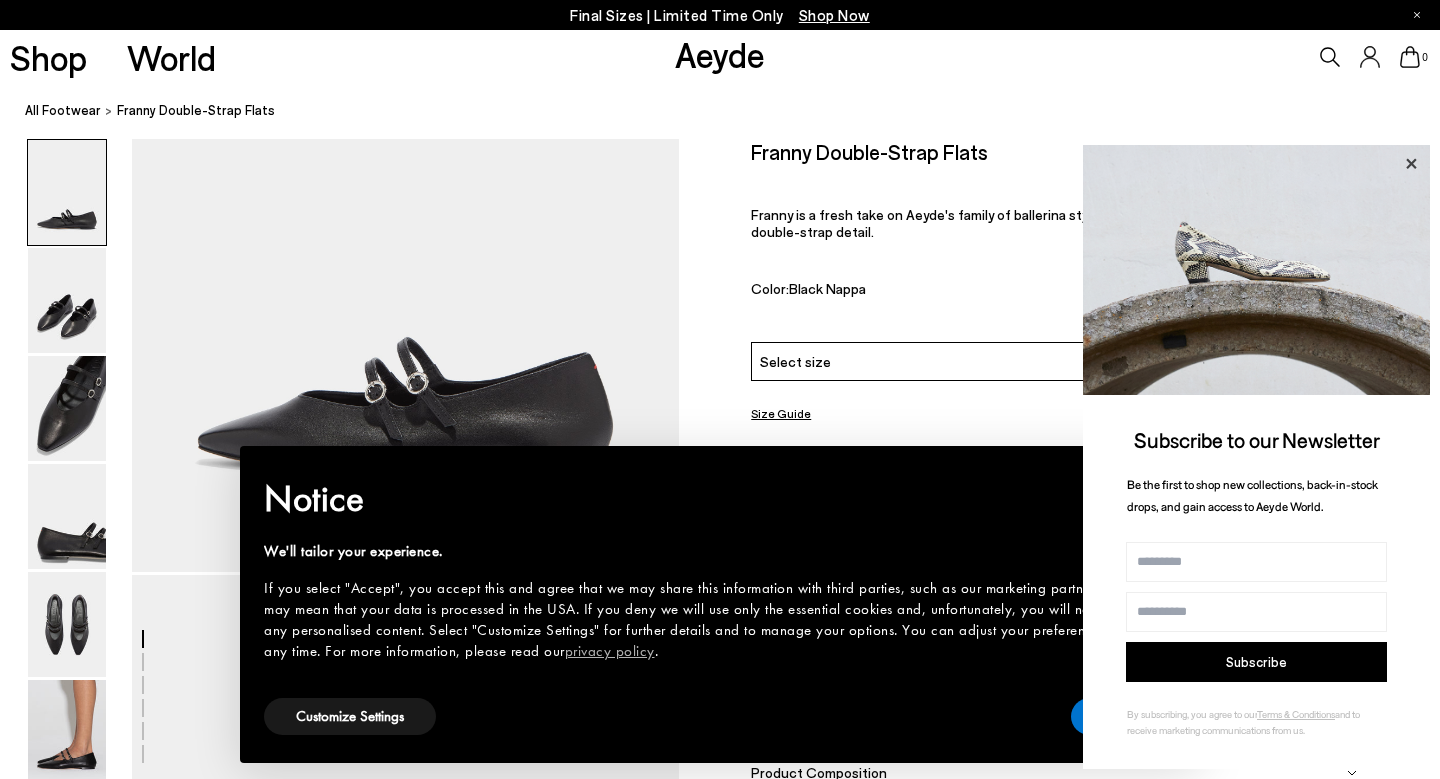 click 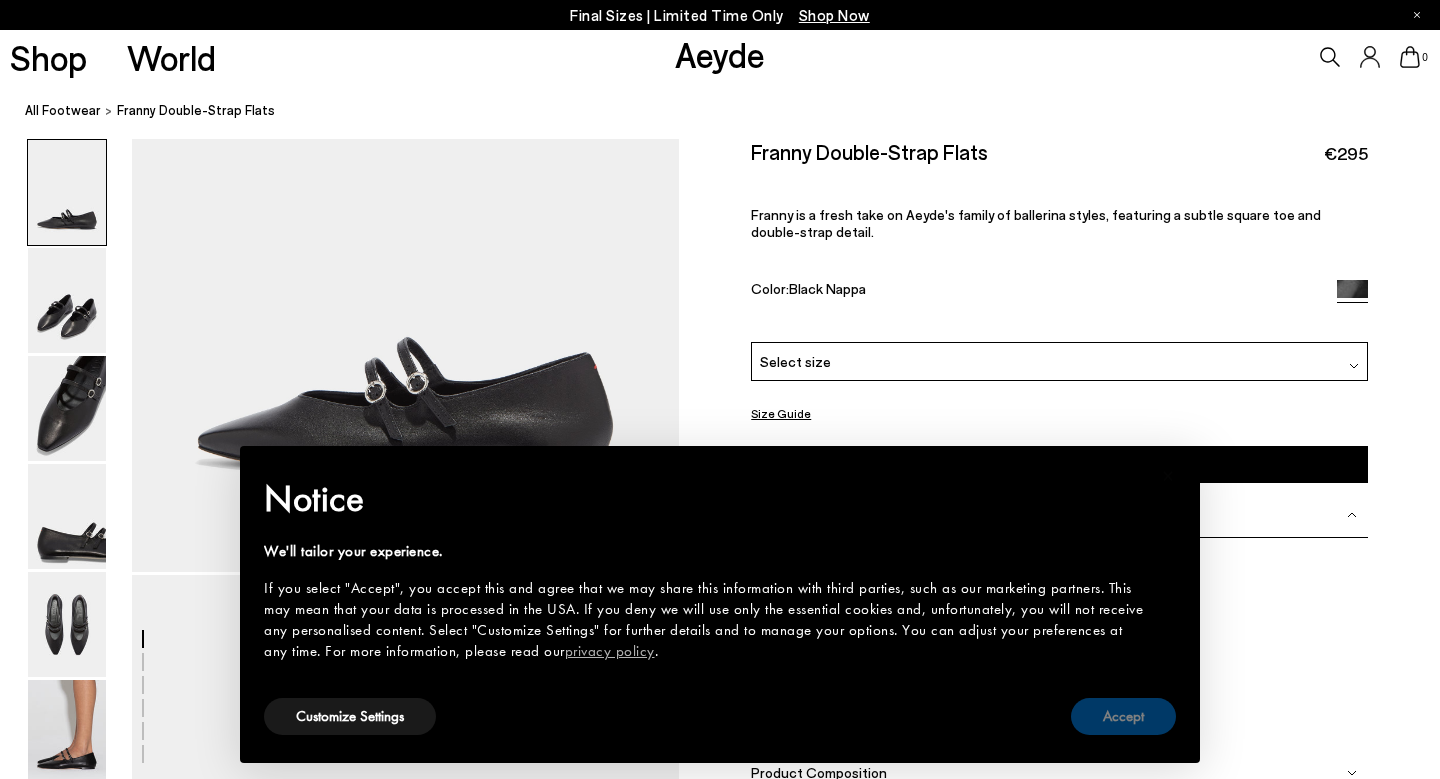 click on "Accept" at bounding box center (1123, 716) 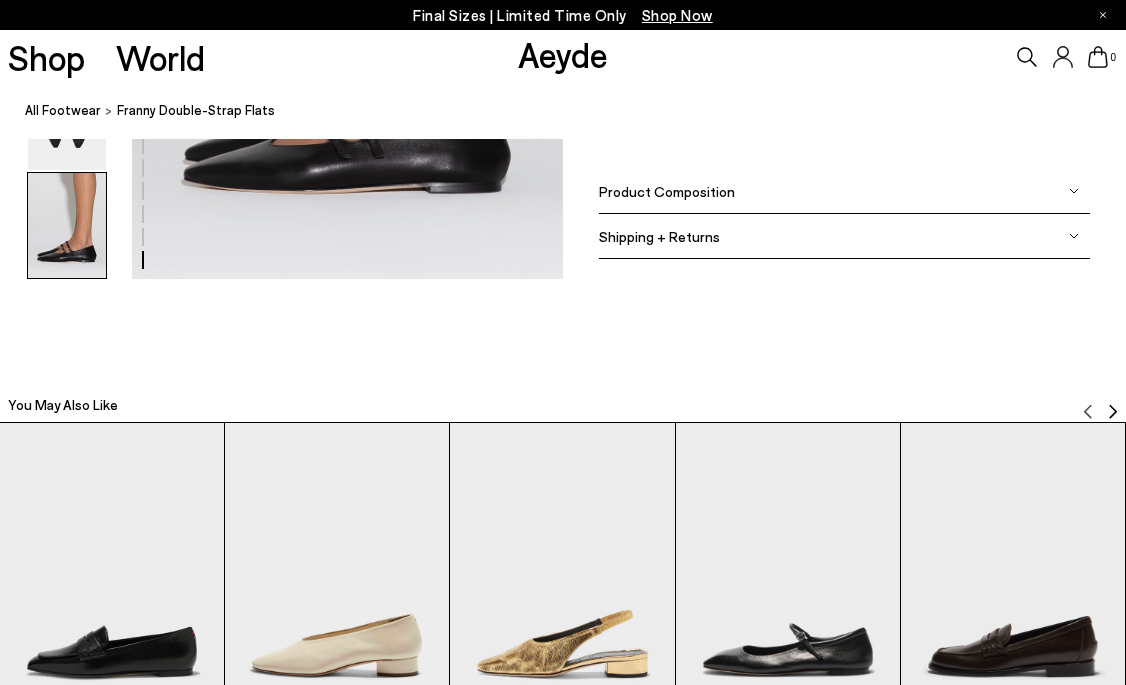 scroll, scrollTop: 3297, scrollLeft: 0, axis: vertical 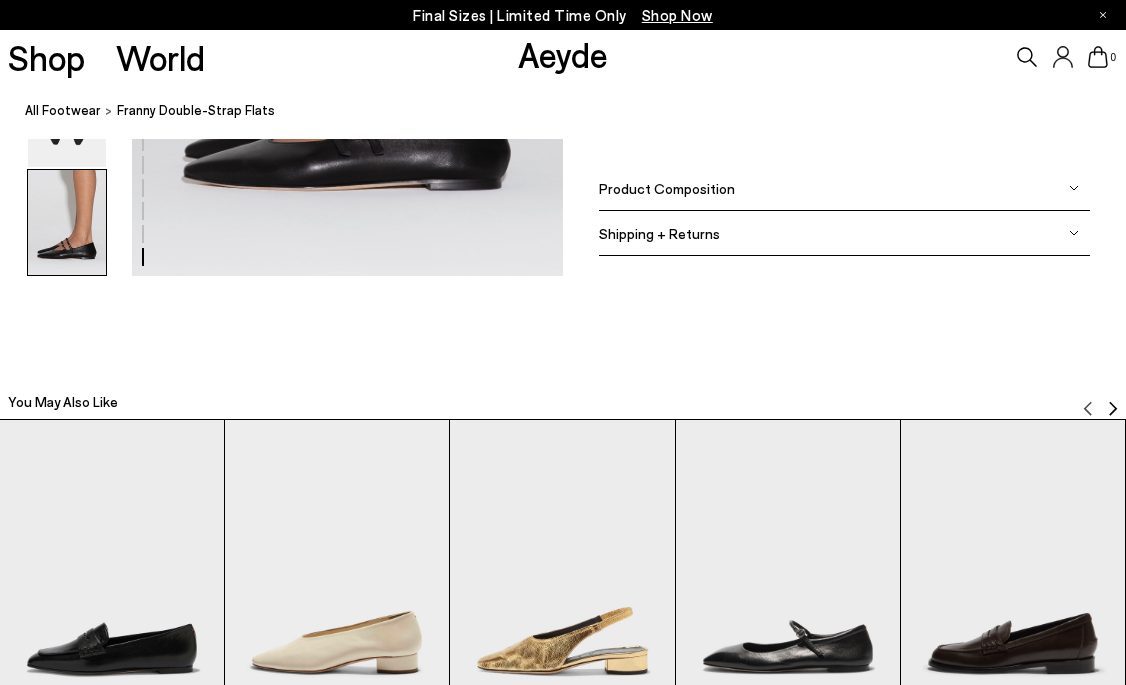 click on "Product Composition" at bounding box center [667, 187] 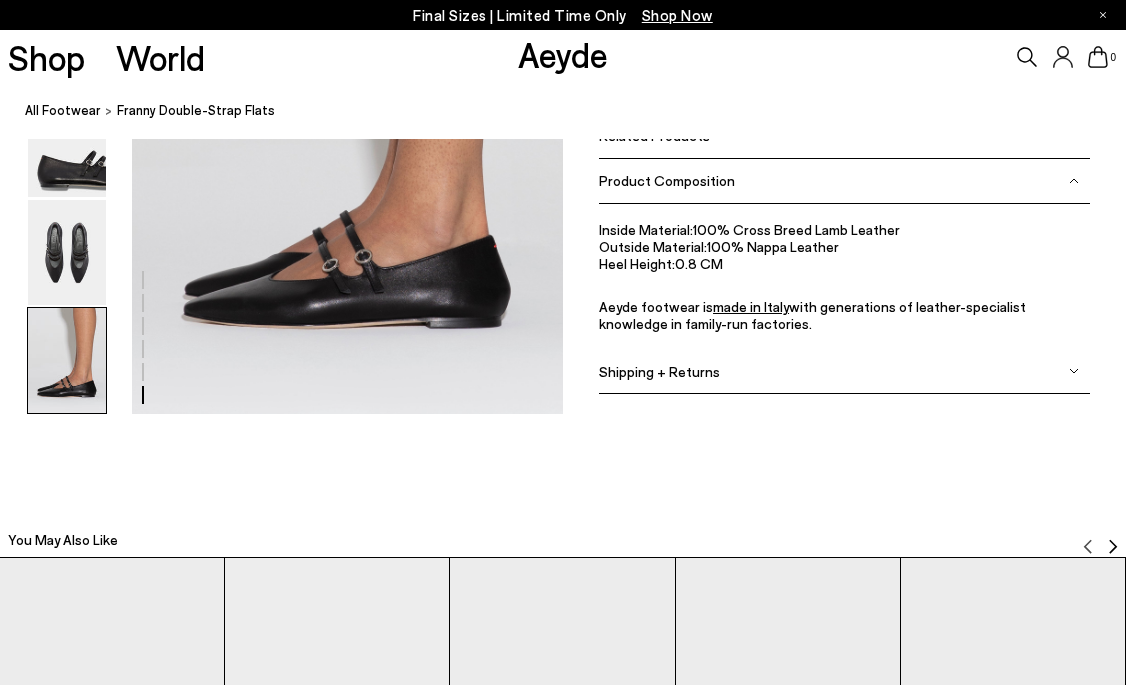scroll, scrollTop: 3142, scrollLeft: 0, axis: vertical 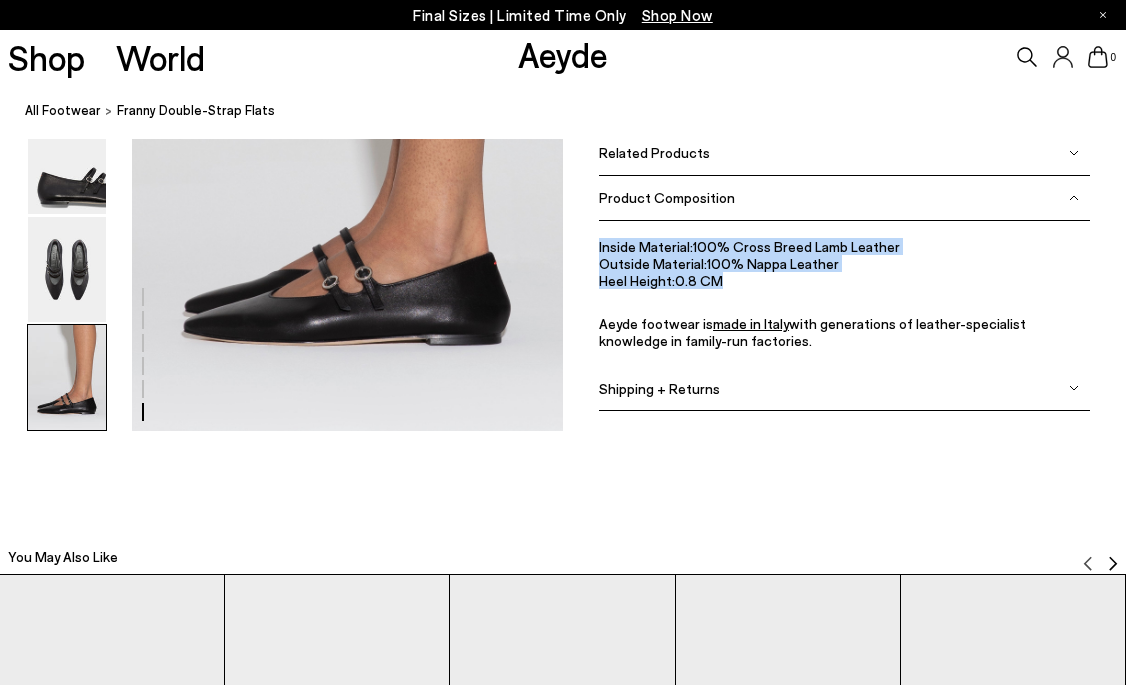 drag, startPoint x: 738, startPoint y: 287, endPoint x: 584, endPoint y: 247, distance: 159.11003 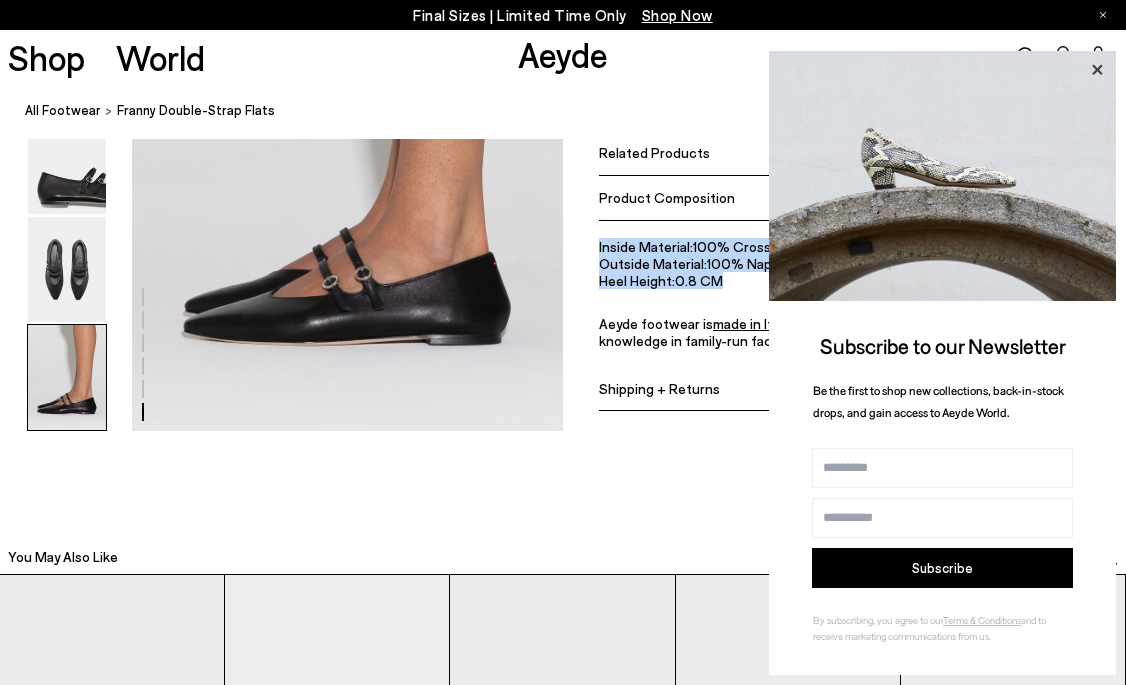 click 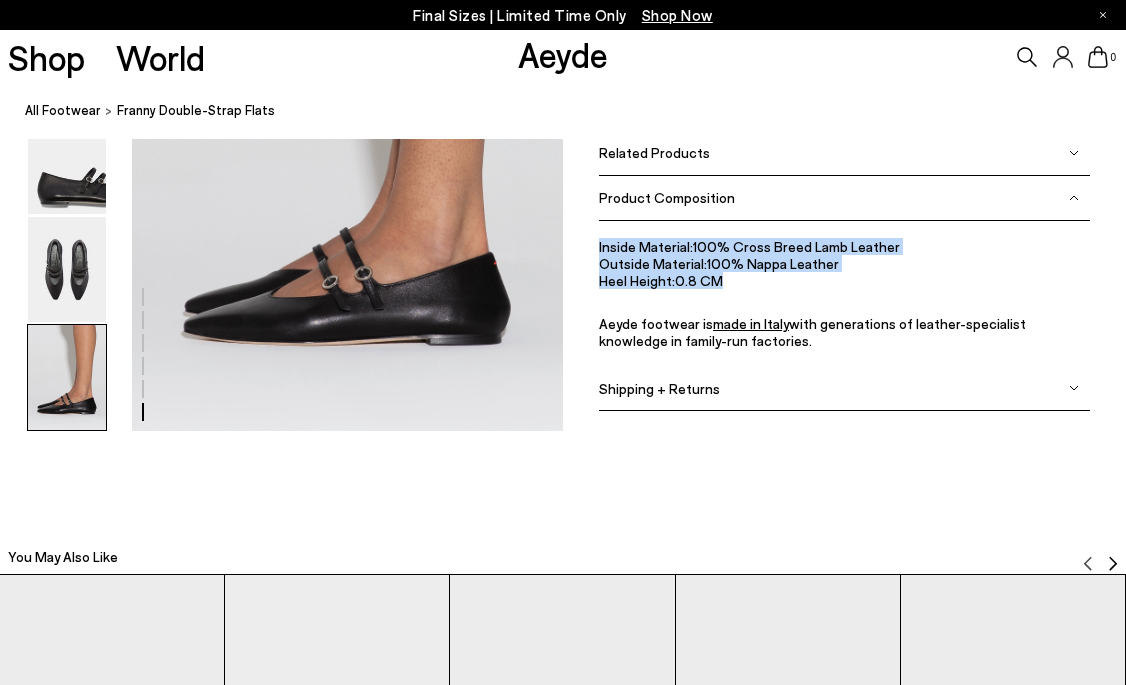 click 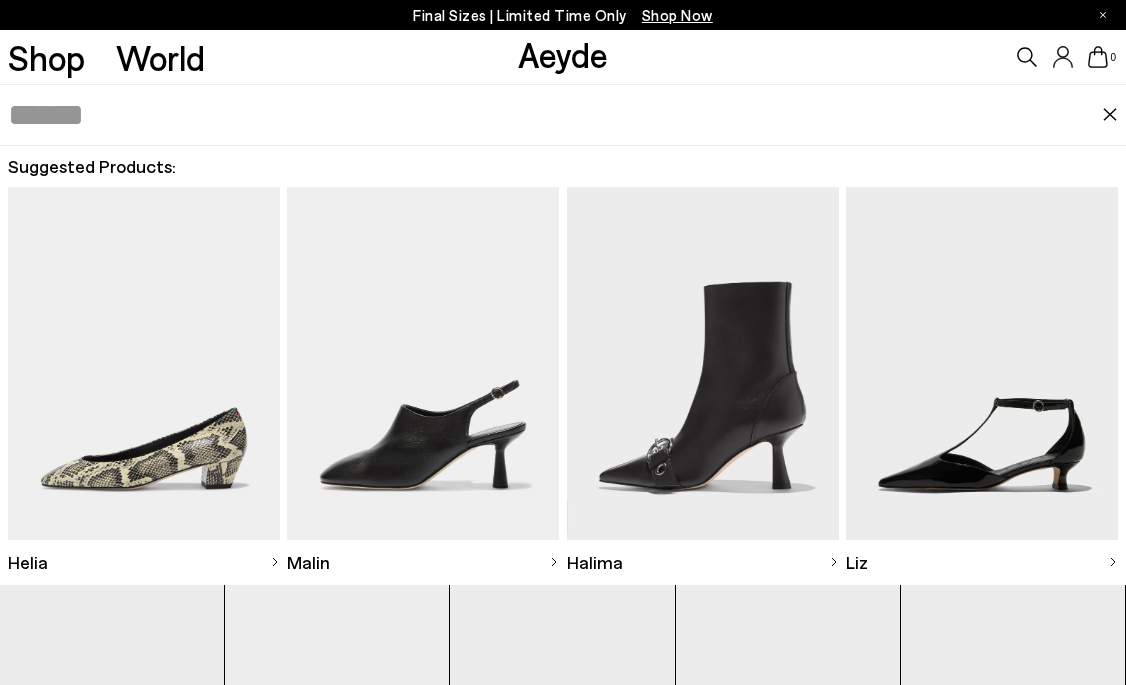paste on "**********" 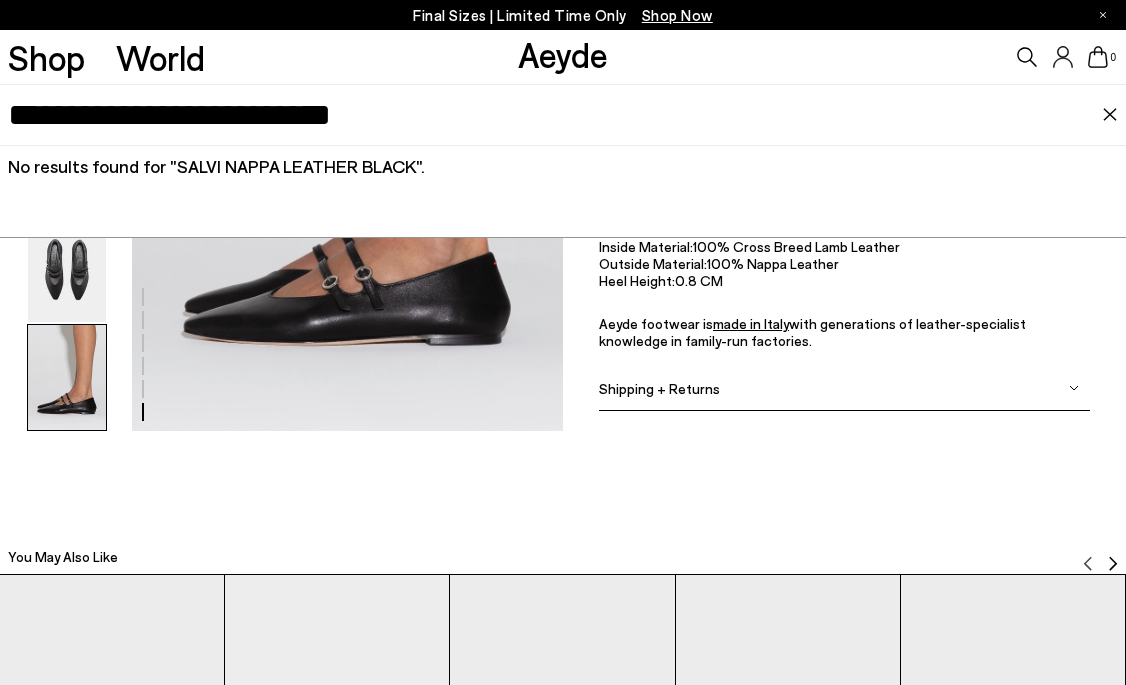 click 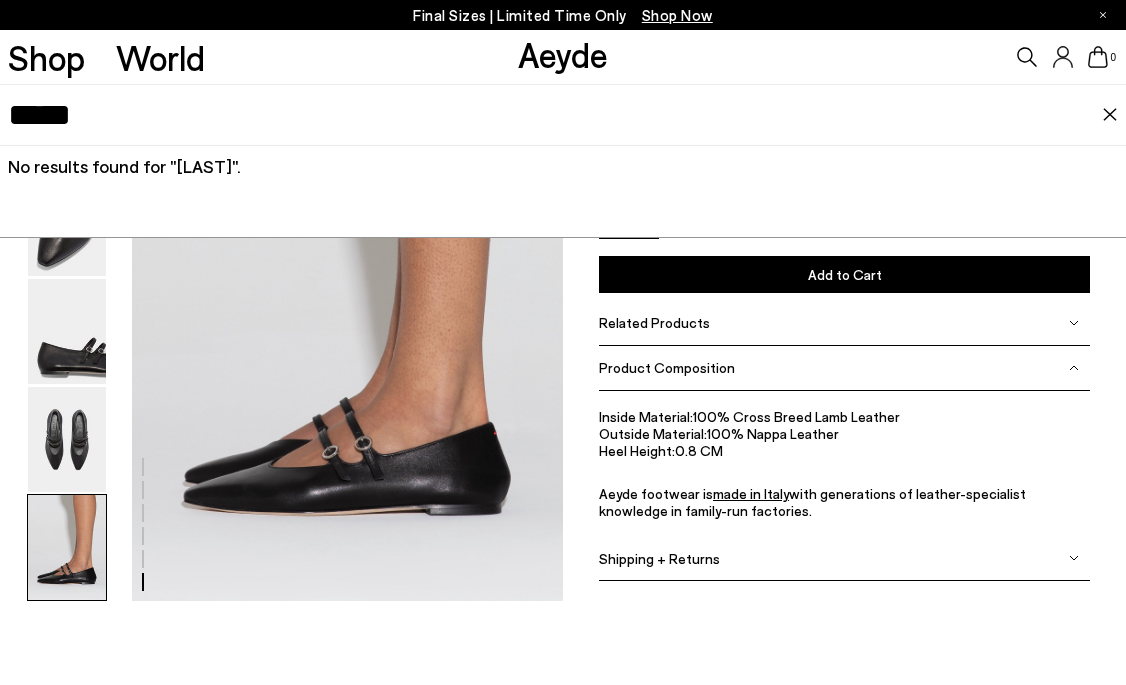 scroll, scrollTop: 2675, scrollLeft: 0, axis: vertical 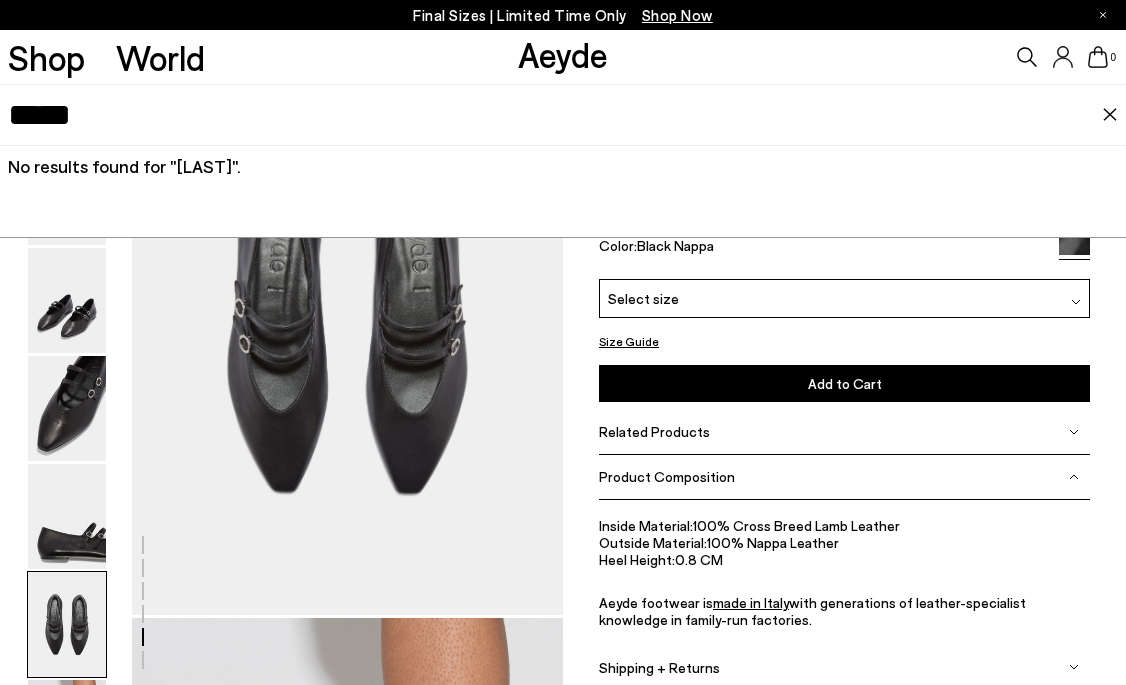 click 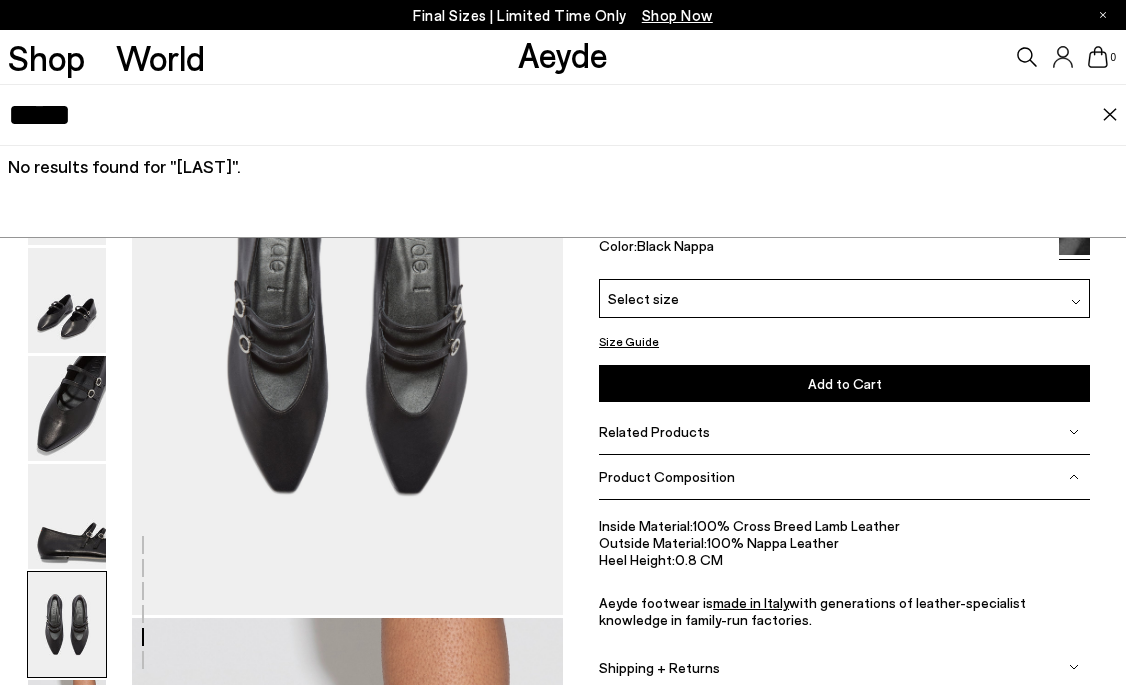click on "*****" at bounding box center [555, 115] 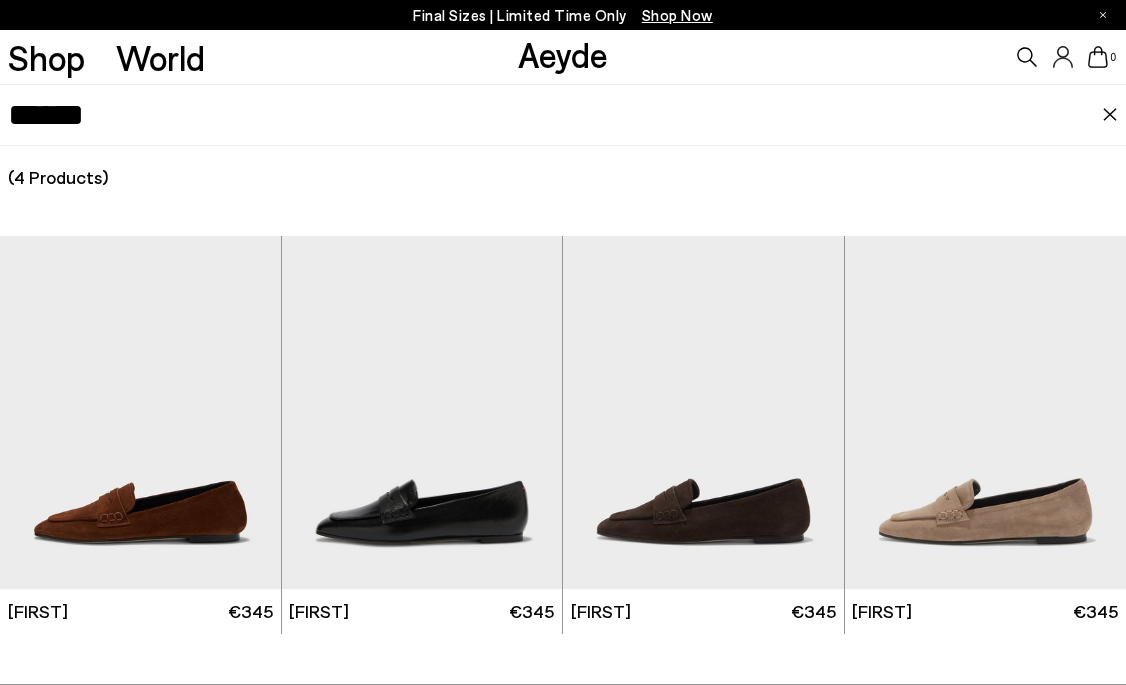 scroll, scrollTop: 2683, scrollLeft: 0, axis: vertical 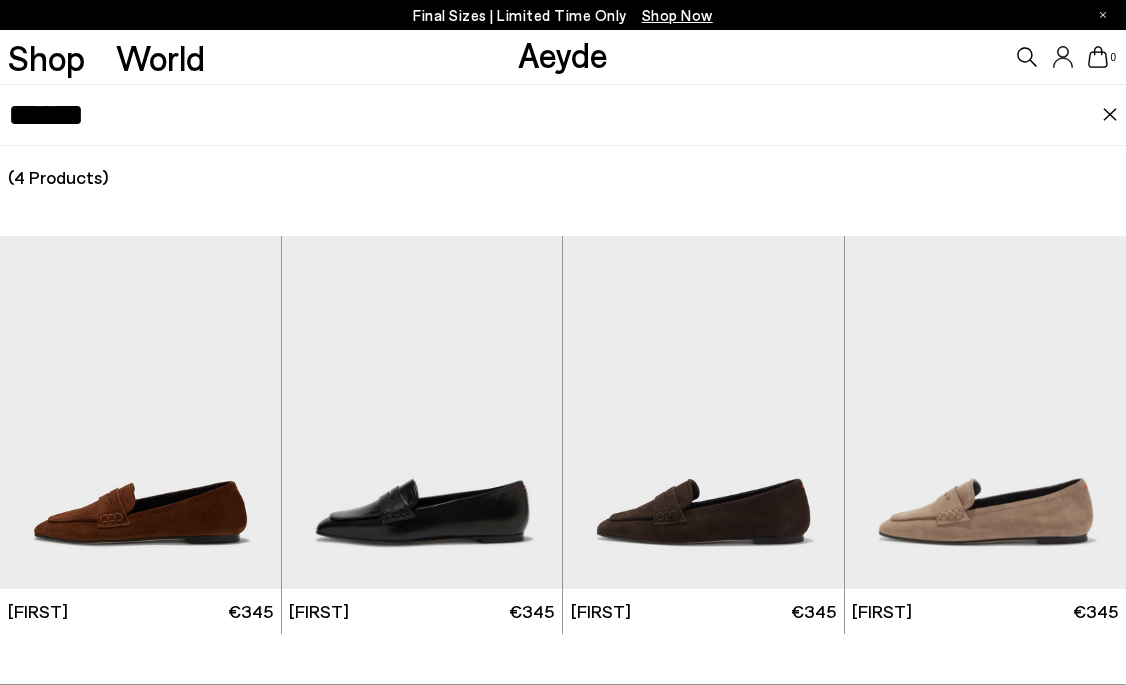 click 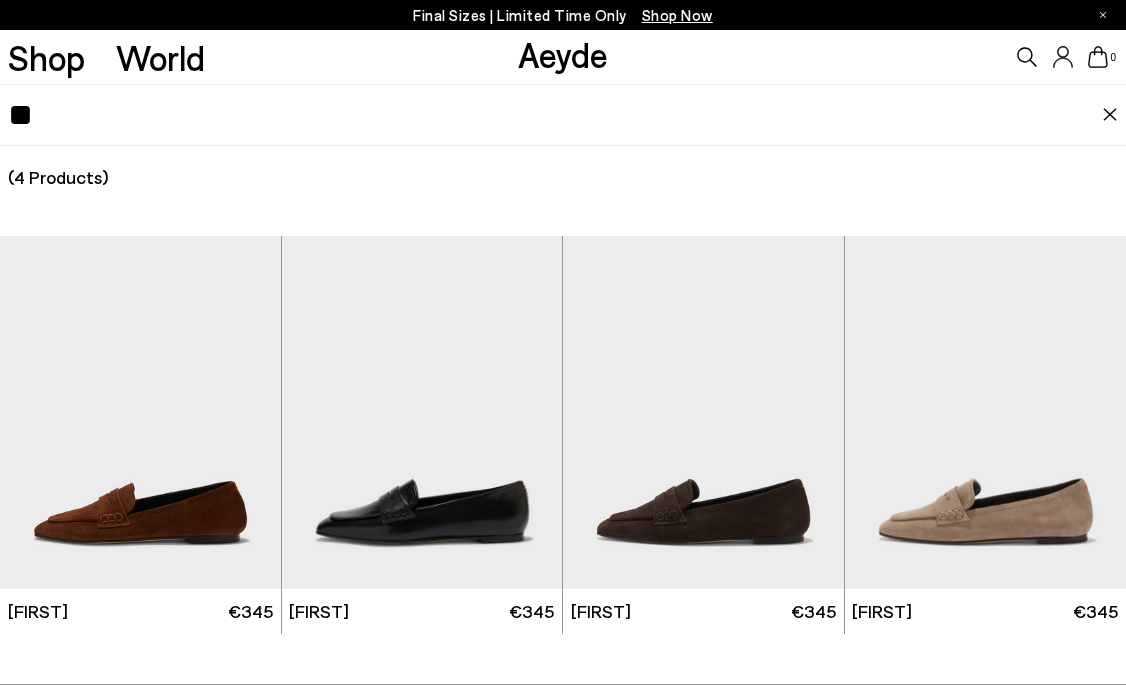 type on "*" 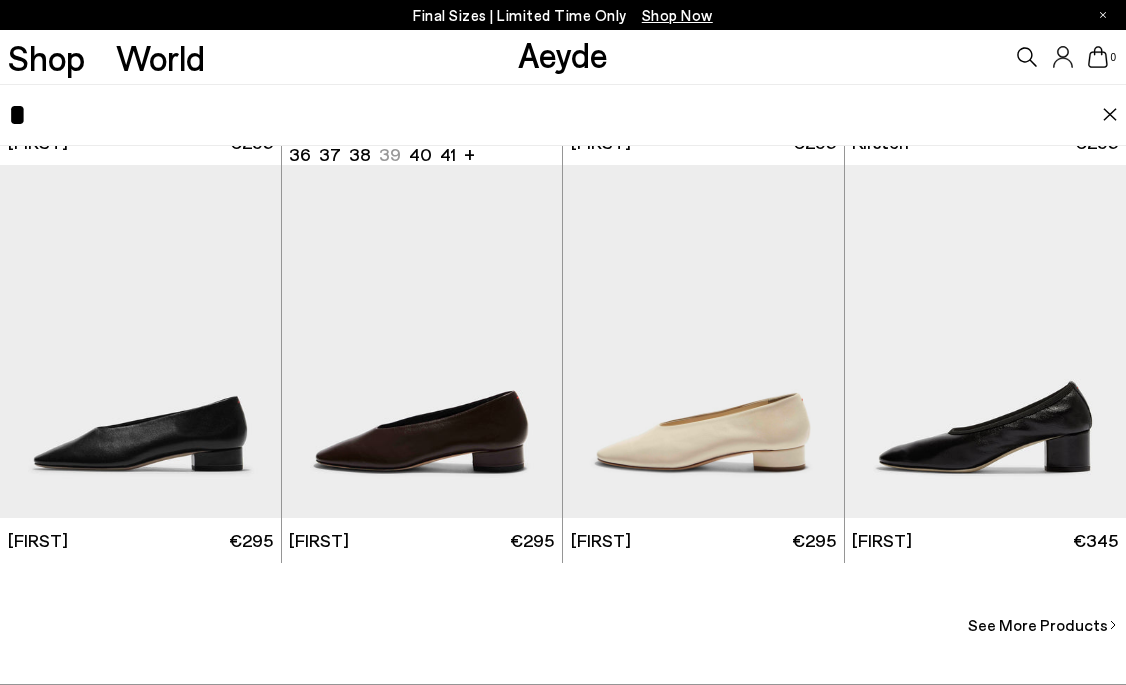 scroll, scrollTop: 445, scrollLeft: 0, axis: vertical 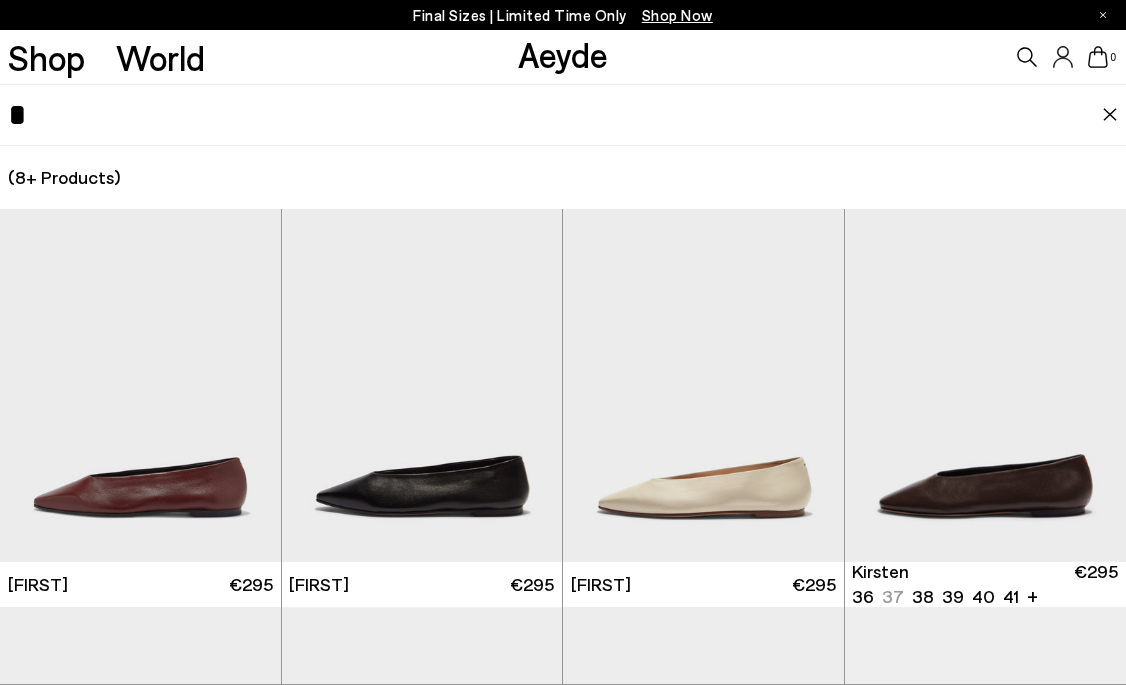 click on "(8+ Products)
(0 Collections)
(0 Pages)
(0 Suggestions)" at bounding box center [563, 177] 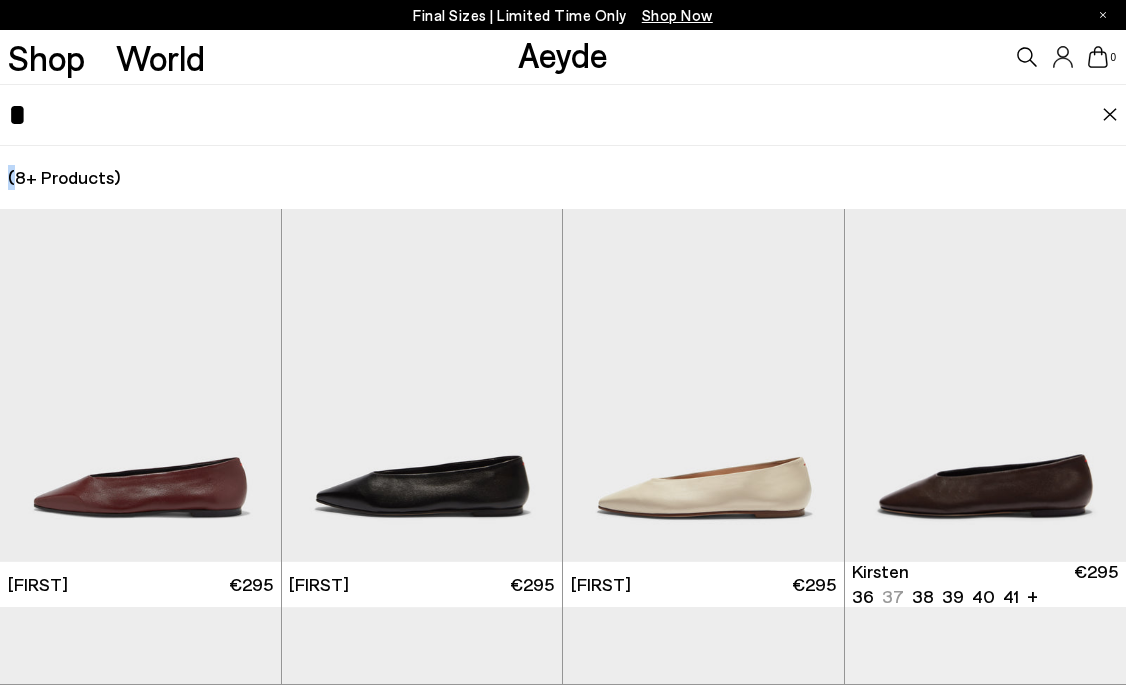 click on "(8+ Products)
(0 Collections)
(0 Pages)
(0 Suggestions)" at bounding box center (563, 177) 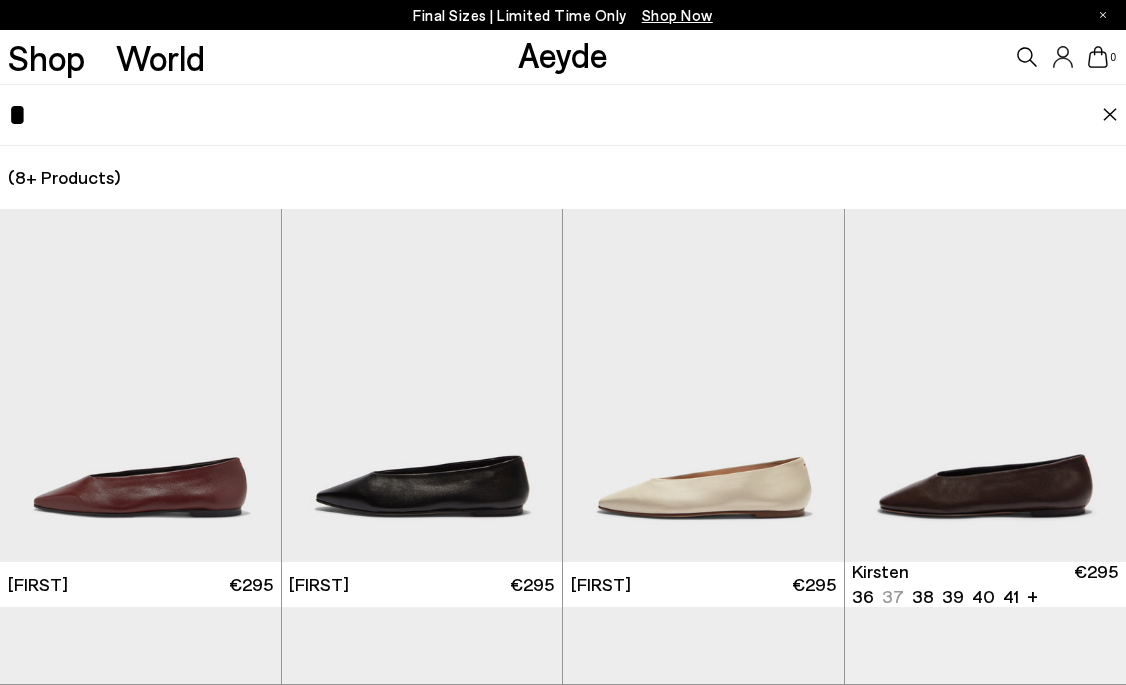 click on "*" at bounding box center (555, 115) 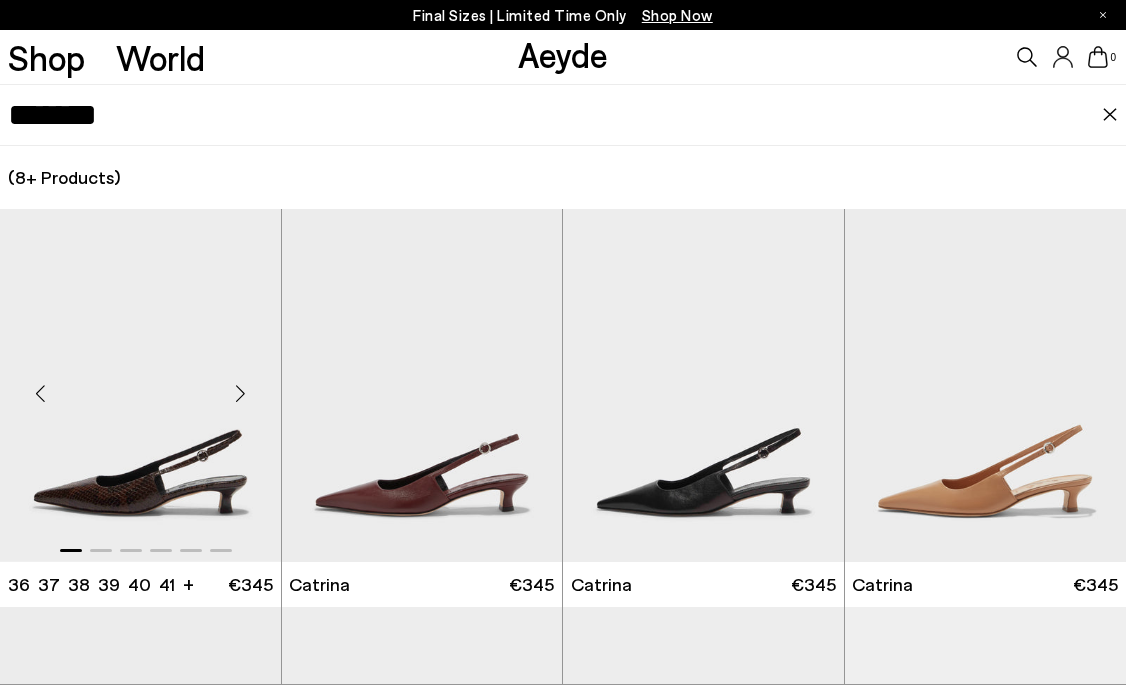 type on "*******" 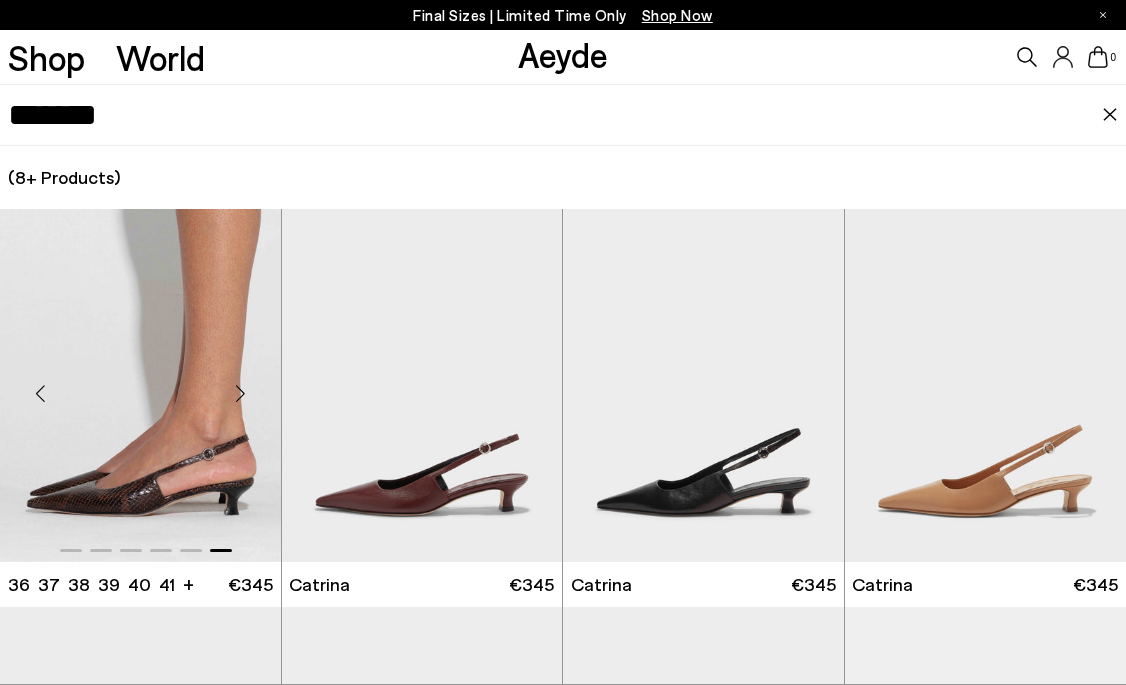 click at bounding box center (140, 385) 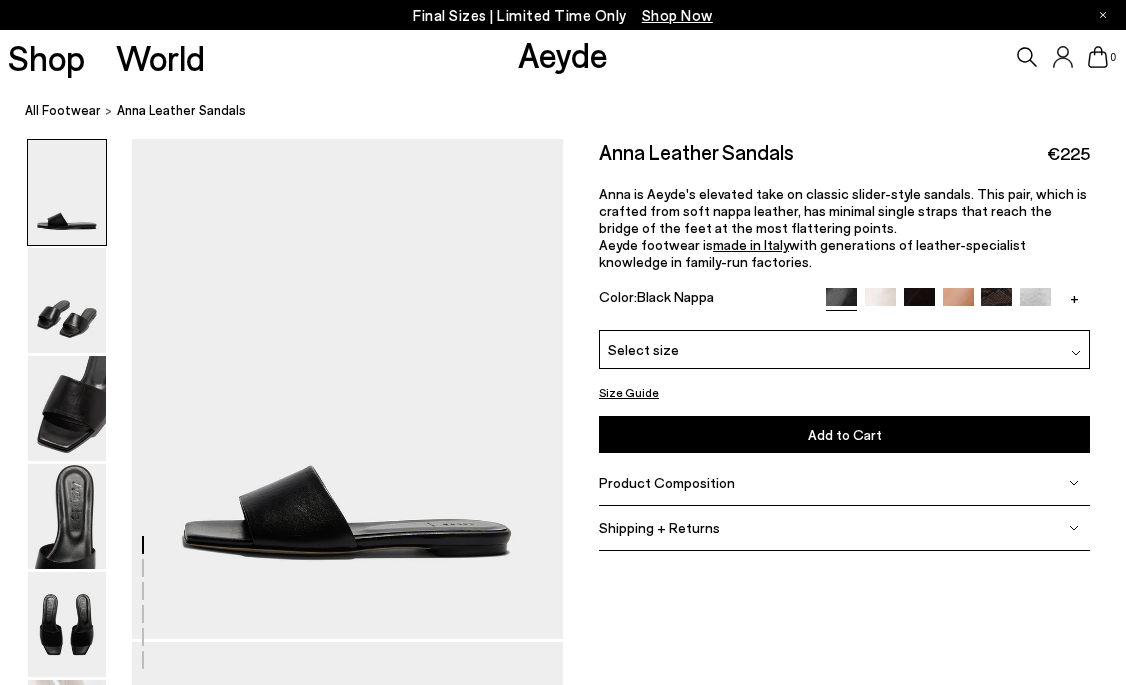 scroll, scrollTop: 134, scrollLeft: 0, axis: vertical 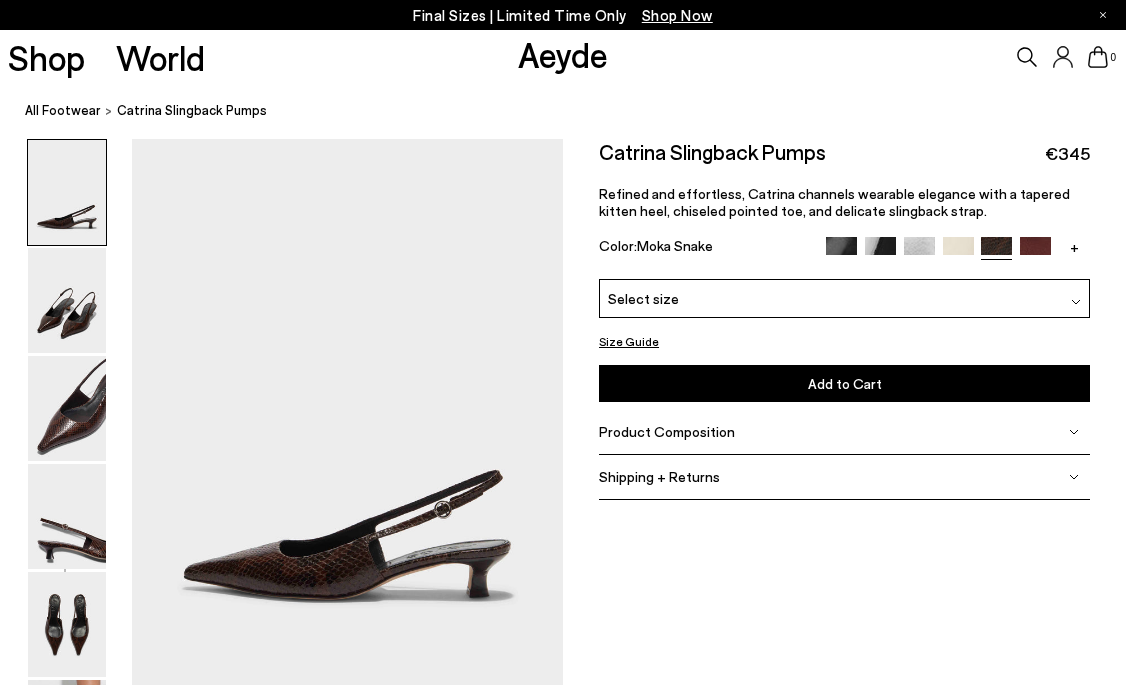 click on "Product Composition" at bounding box center (667, 431) 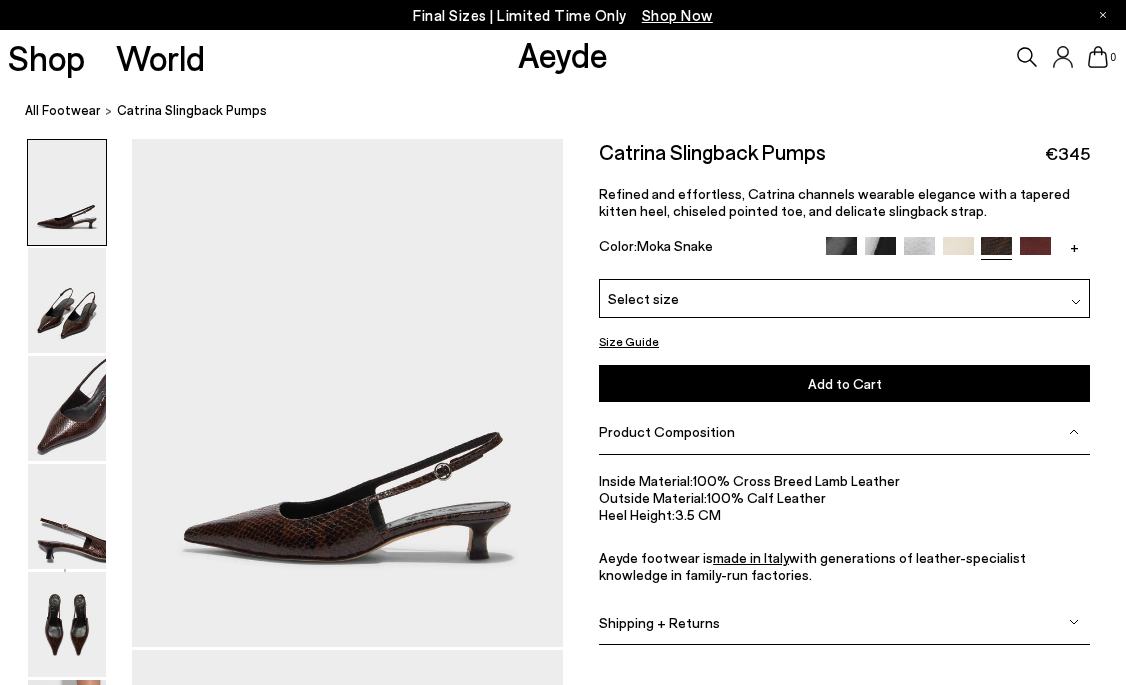 scroll, scrollTop: 96, scrollLeft: 0, axis: vertical 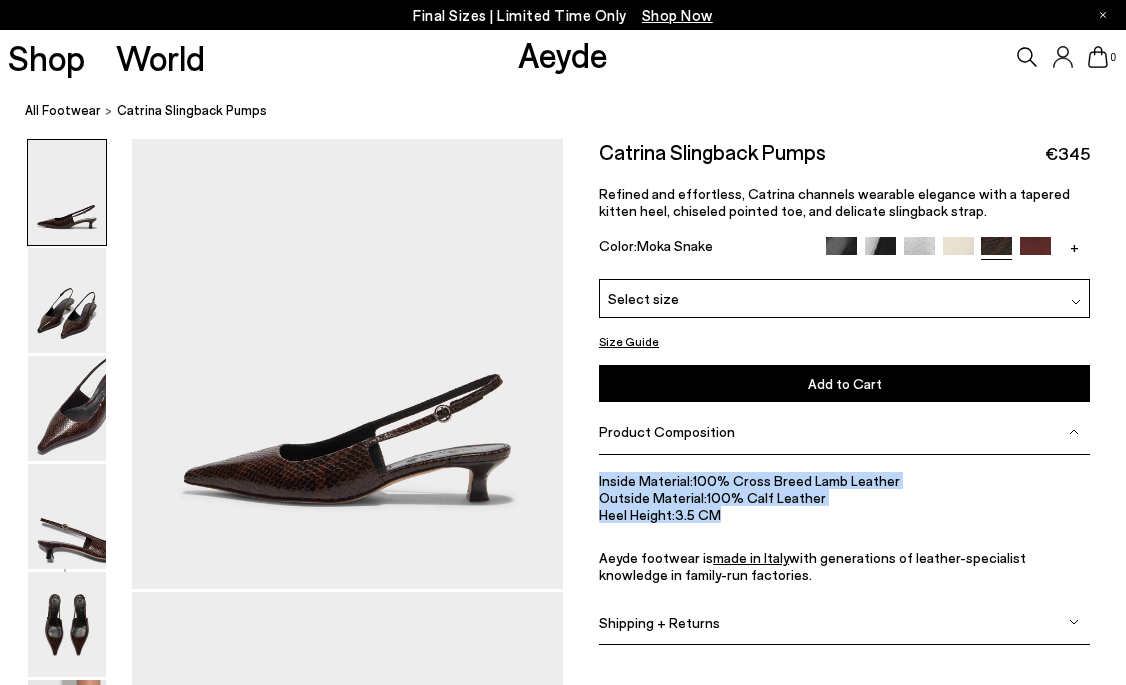 drag, startPoint x: 734, startPoint y: 525, endPoint x: 591, endPoint y: 484, distance: 148.76155 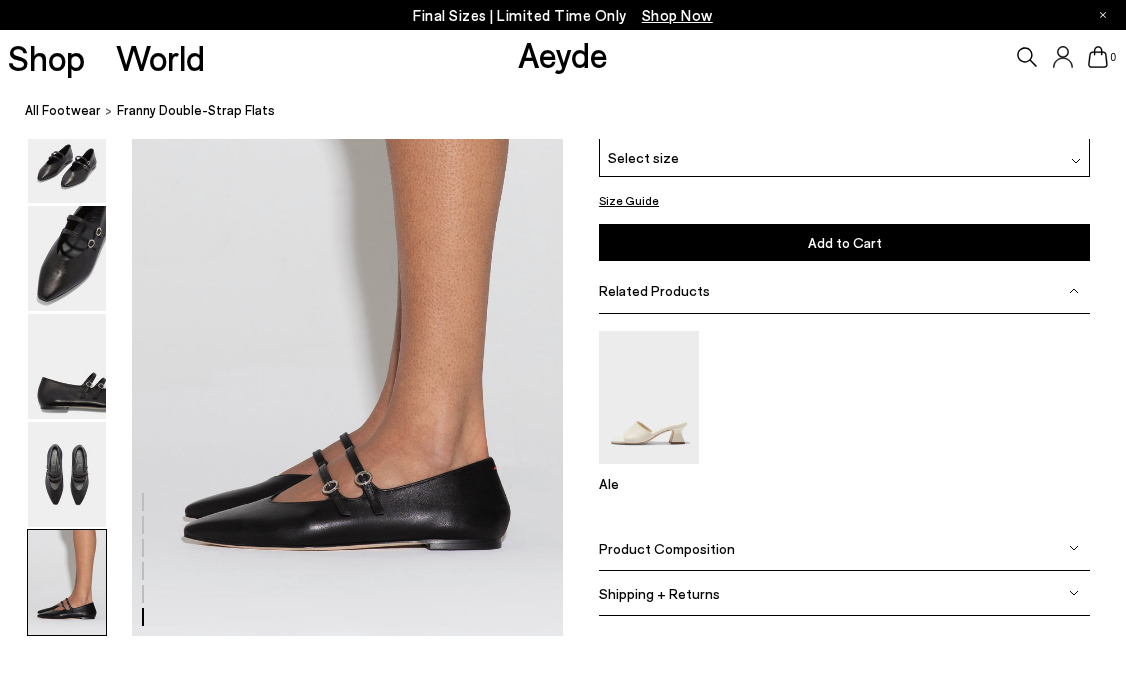scroll, scrollTop: 2156, scrollLeft: 0, axis: vertical 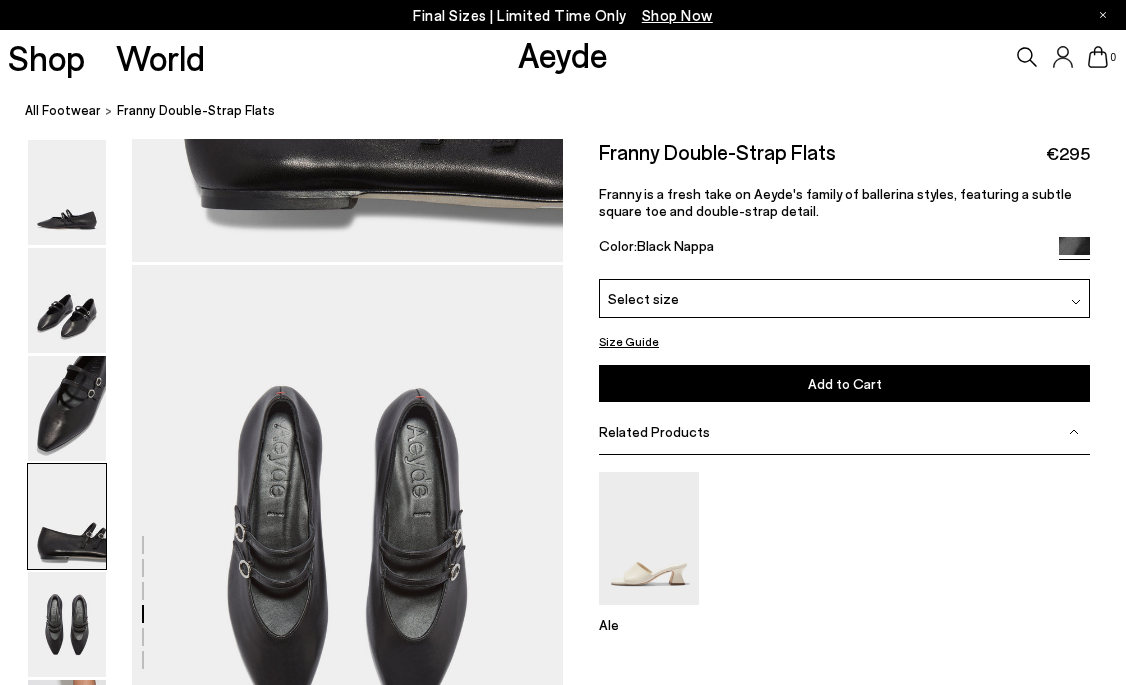 click on "0" at bounding box center [938, 57] 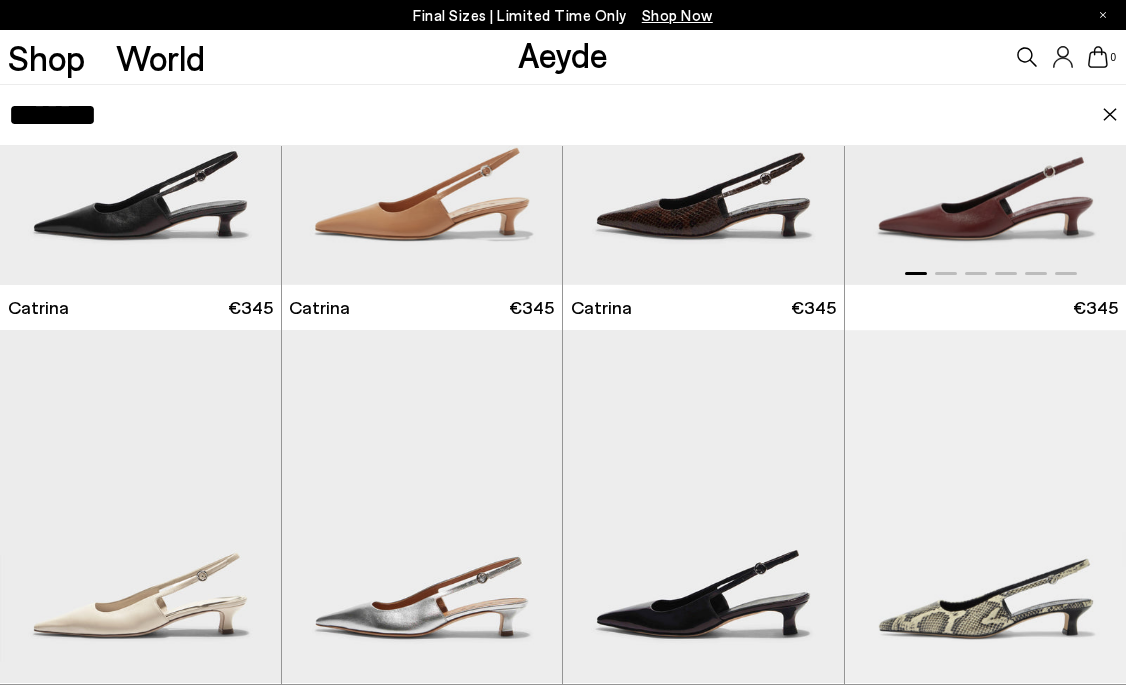 scroll, scrollTop: 0, scrollLeft: 0, axis: both 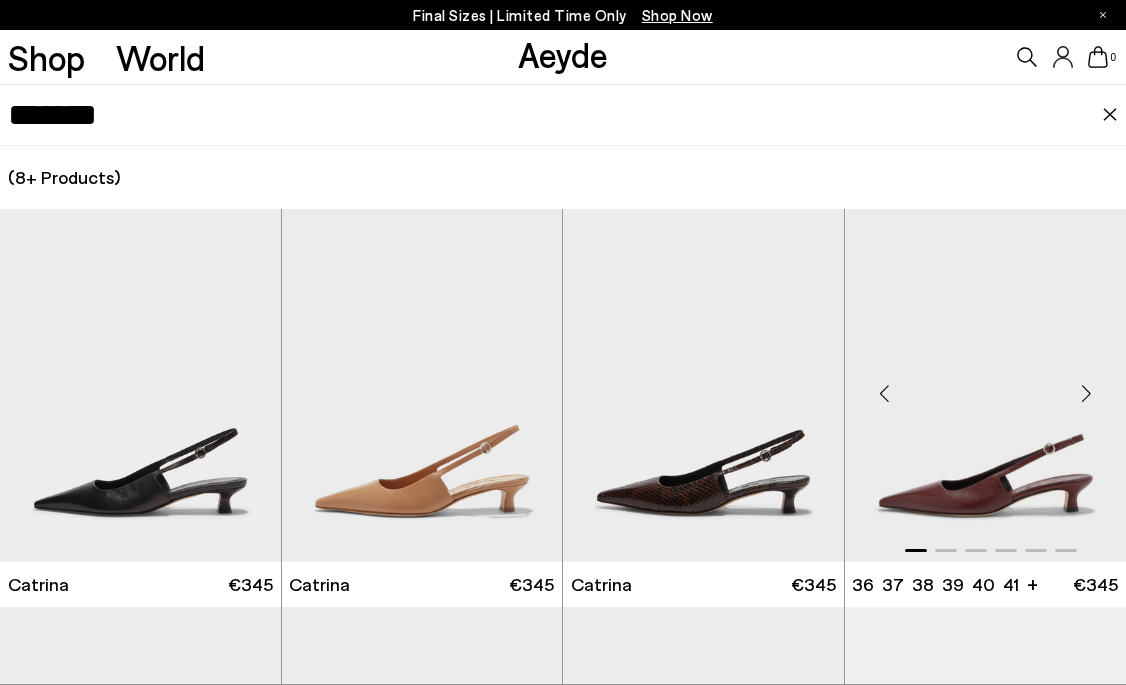 click at bounding box center [986, 385] 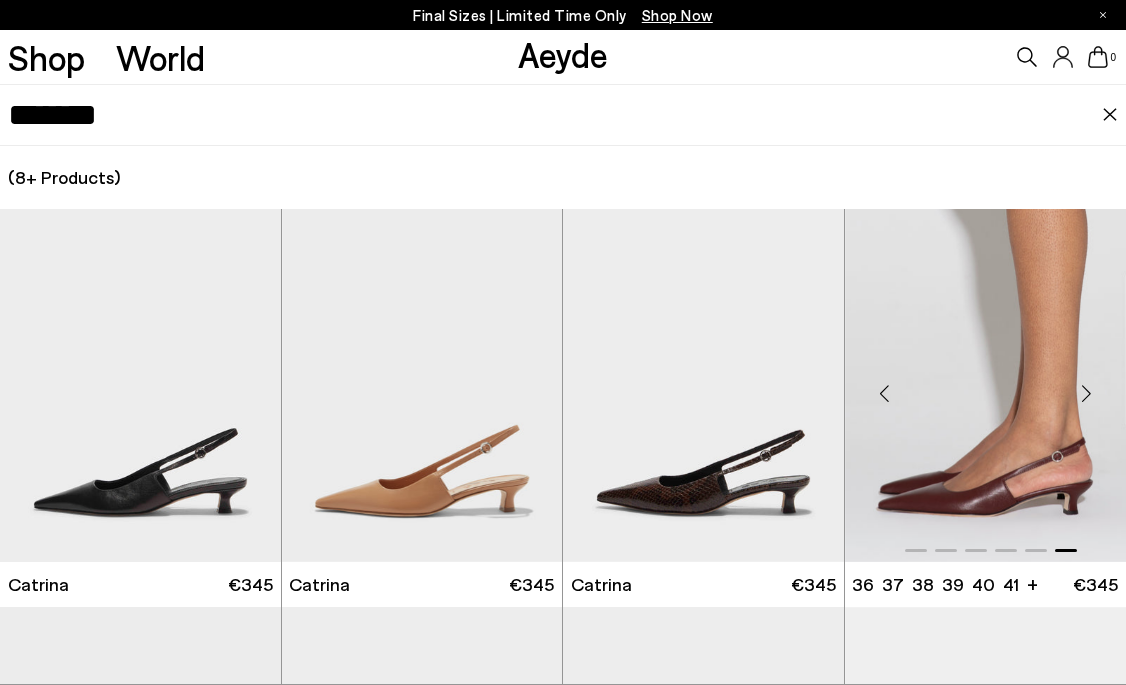 click at bounding box center [986, 385] 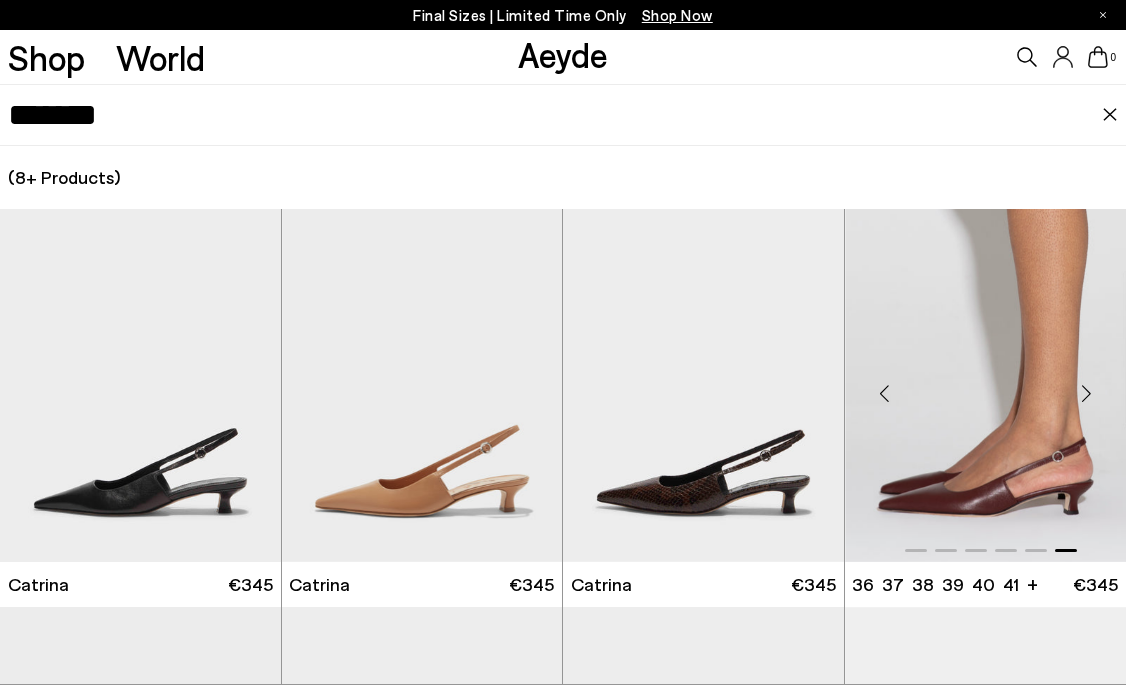 click at bounding box center [986, 385] 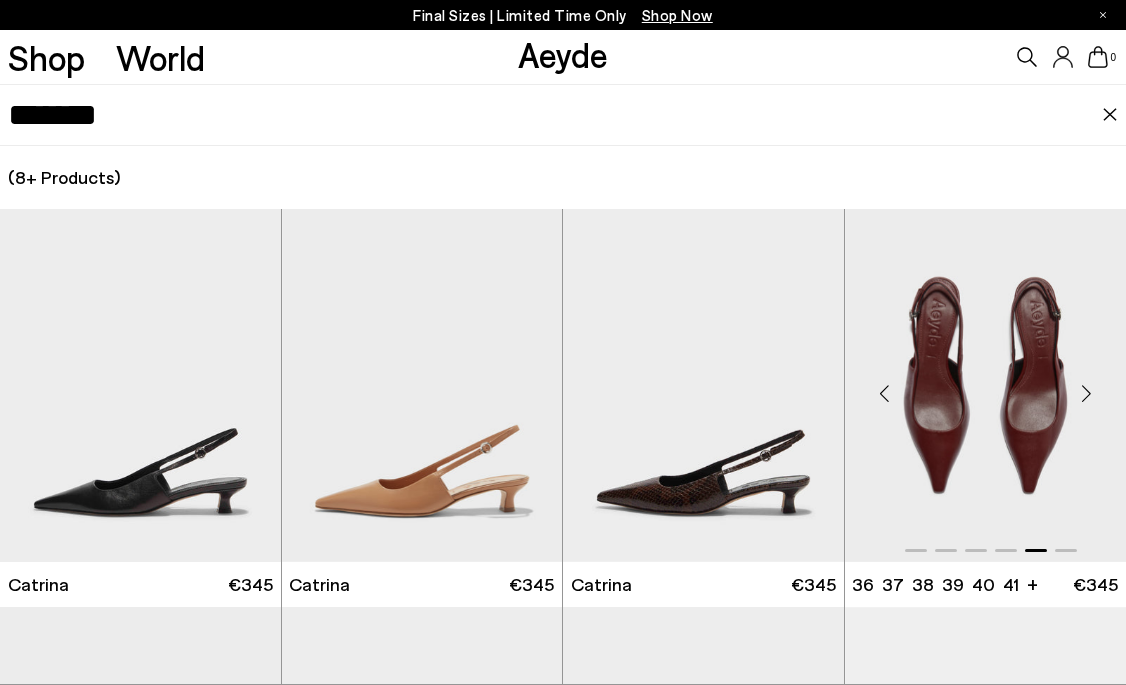 click at bounding box center (986, 385) 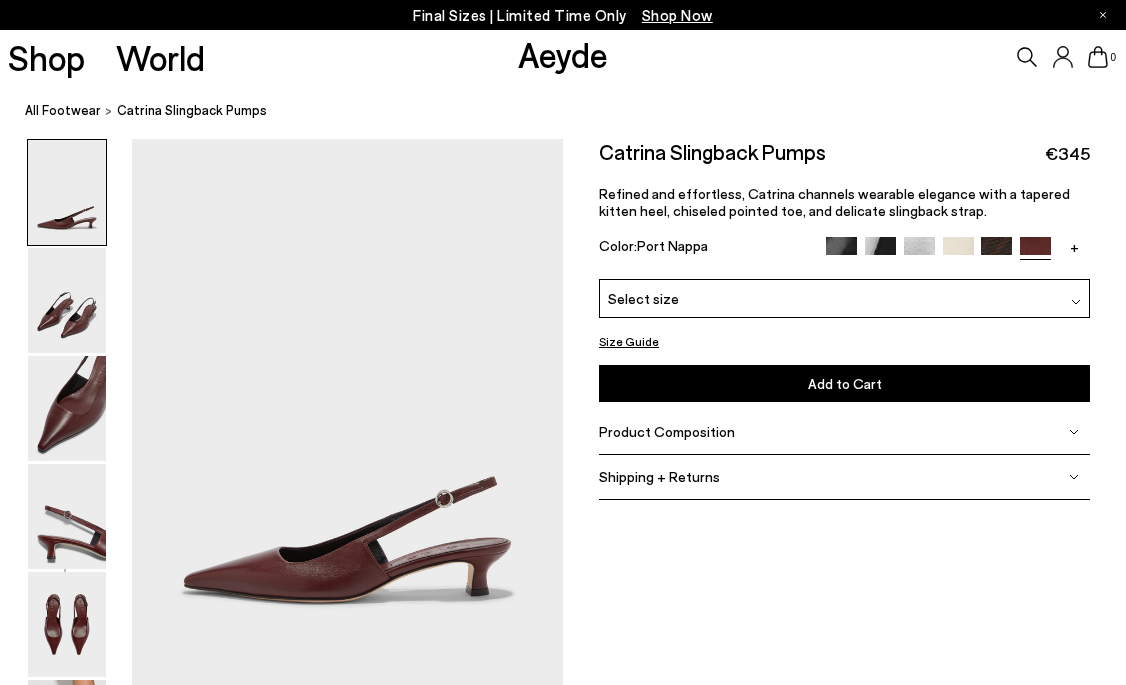 scroll, scrollTop: 7, scrollLeft: 0, axis: vertical 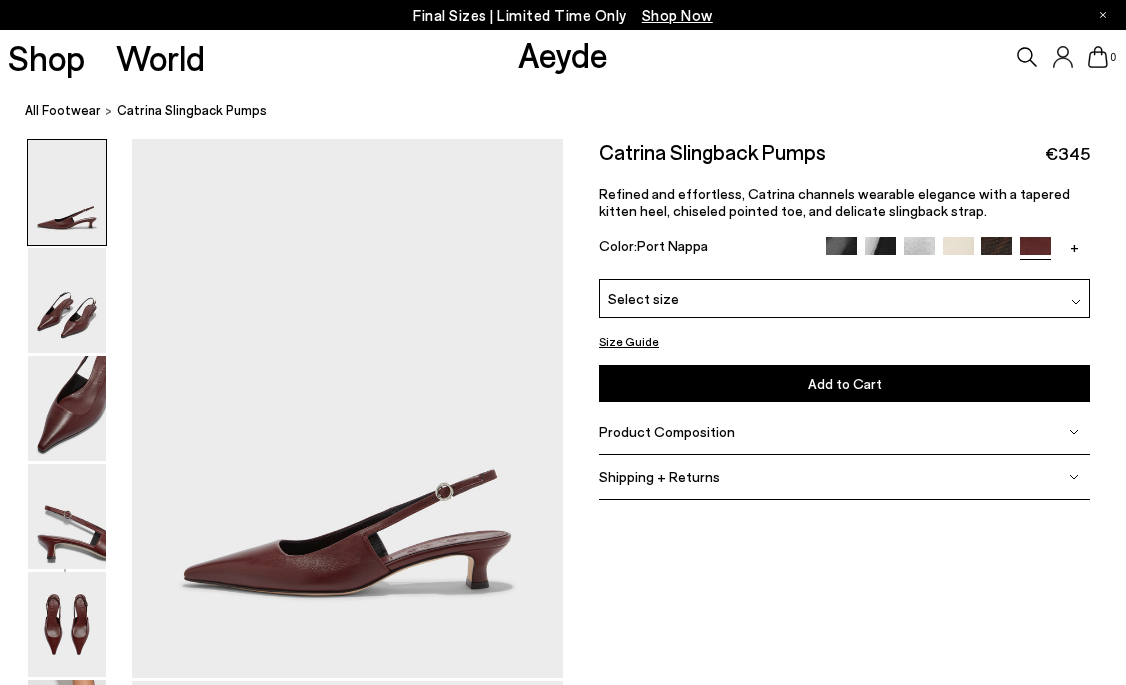 click on "Product Composition" at bounding box center (667, 431) 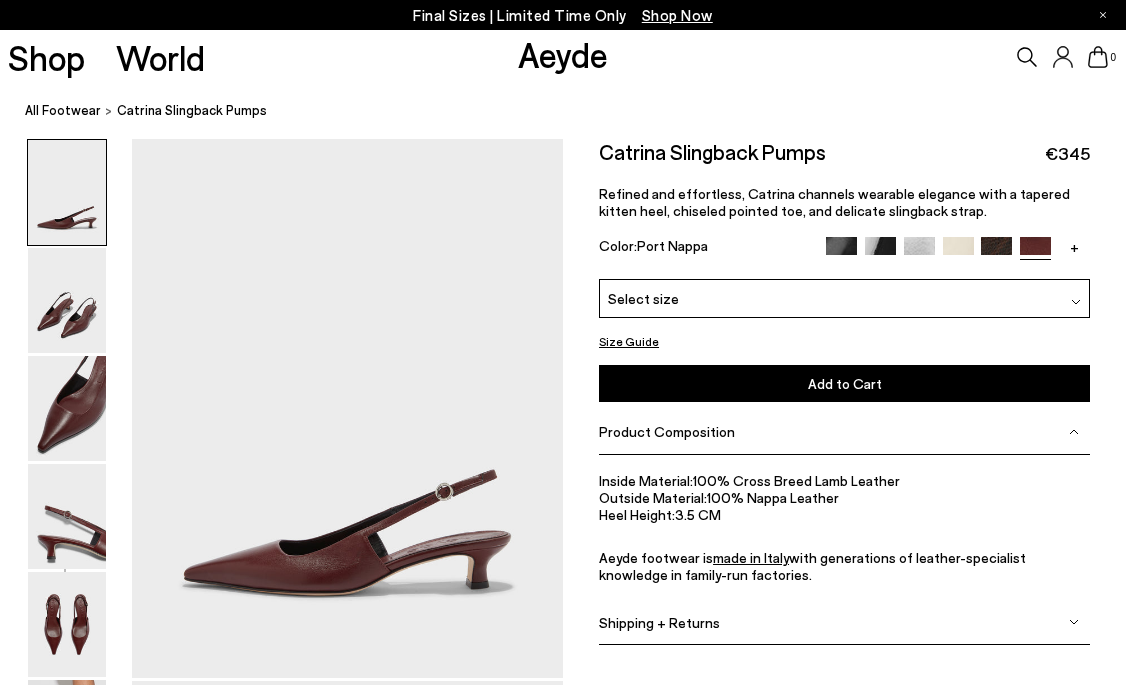click on "Inside Material:  100% Cross Breed Lamb Leather
Outside Material:  100% Nappa Leather
Heel Height:  3.5 CM
Aeyde footwear is  made in Italy  with generations of leather-specialist knowledge in family-run factories." at bounding box center (844, 527) 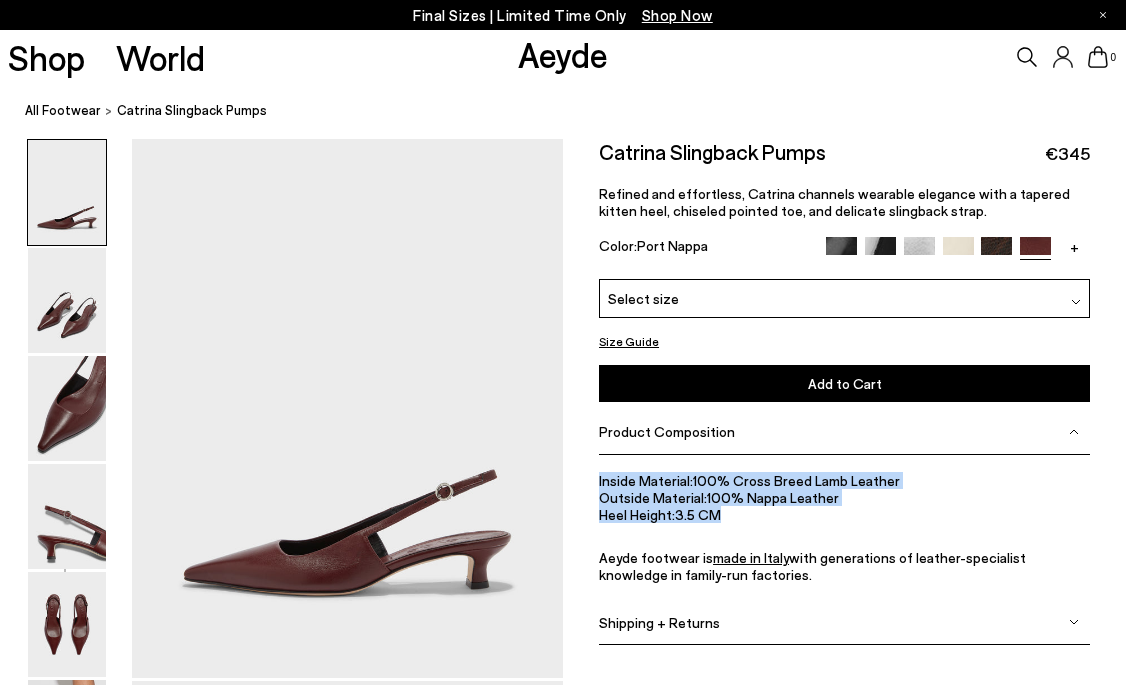drag, startPoint x: 721, startPoint y: 518, endPoint x: 575, endPoint y: 483, distance: 150.13661 